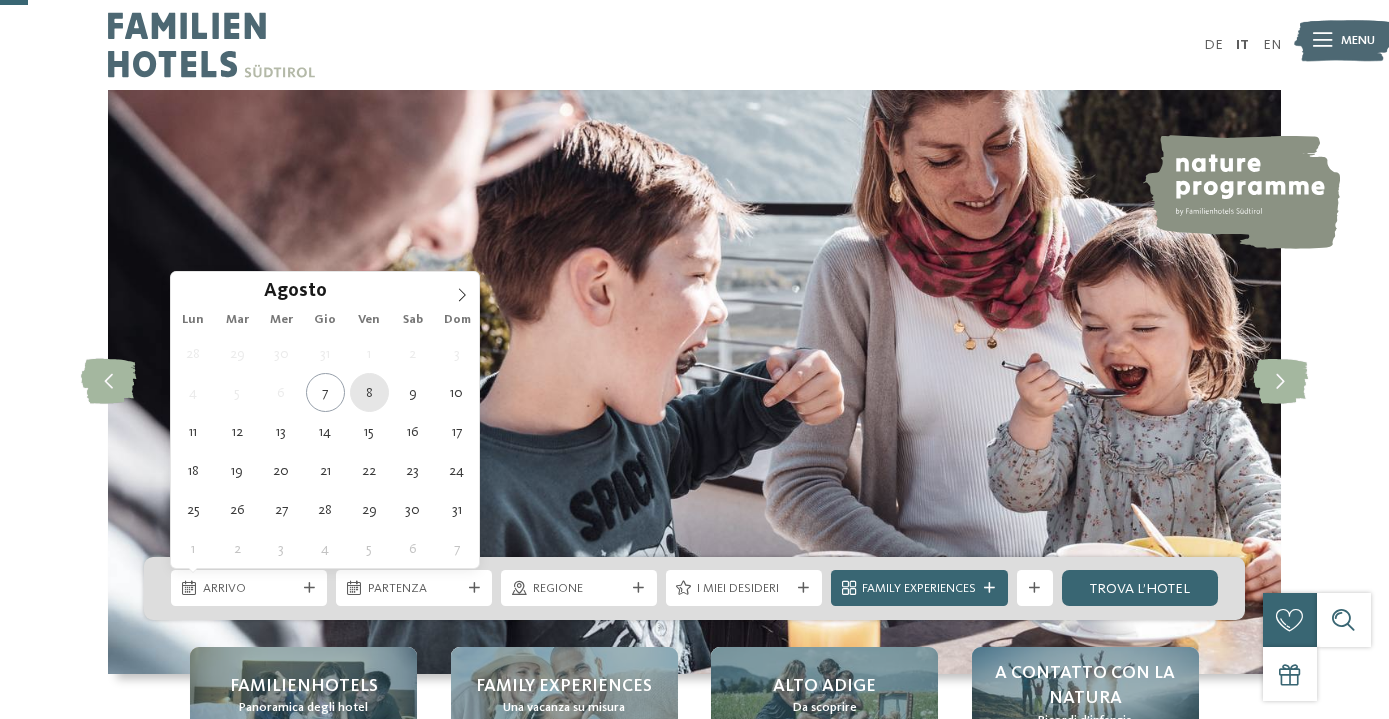 type on "[DATE]" 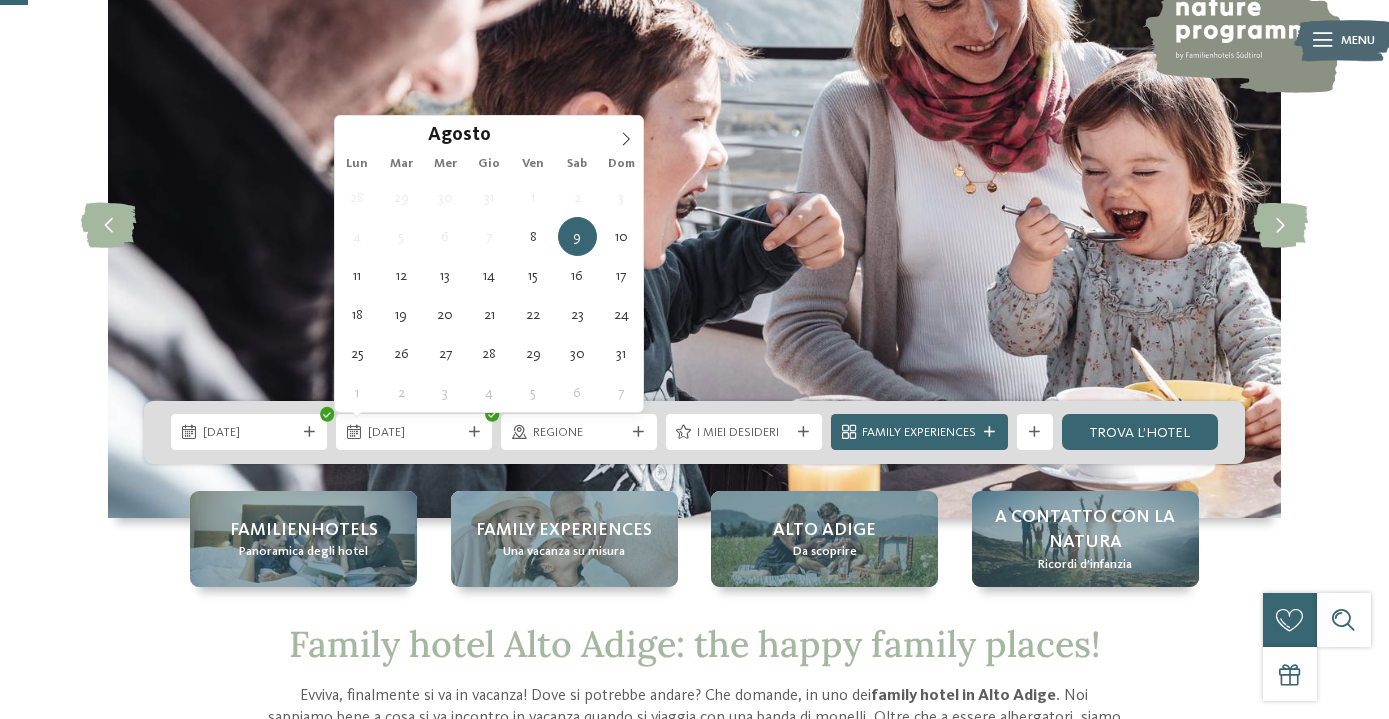 scroll, scrollTop: 156, scrollLeft: 0, axis: vertical 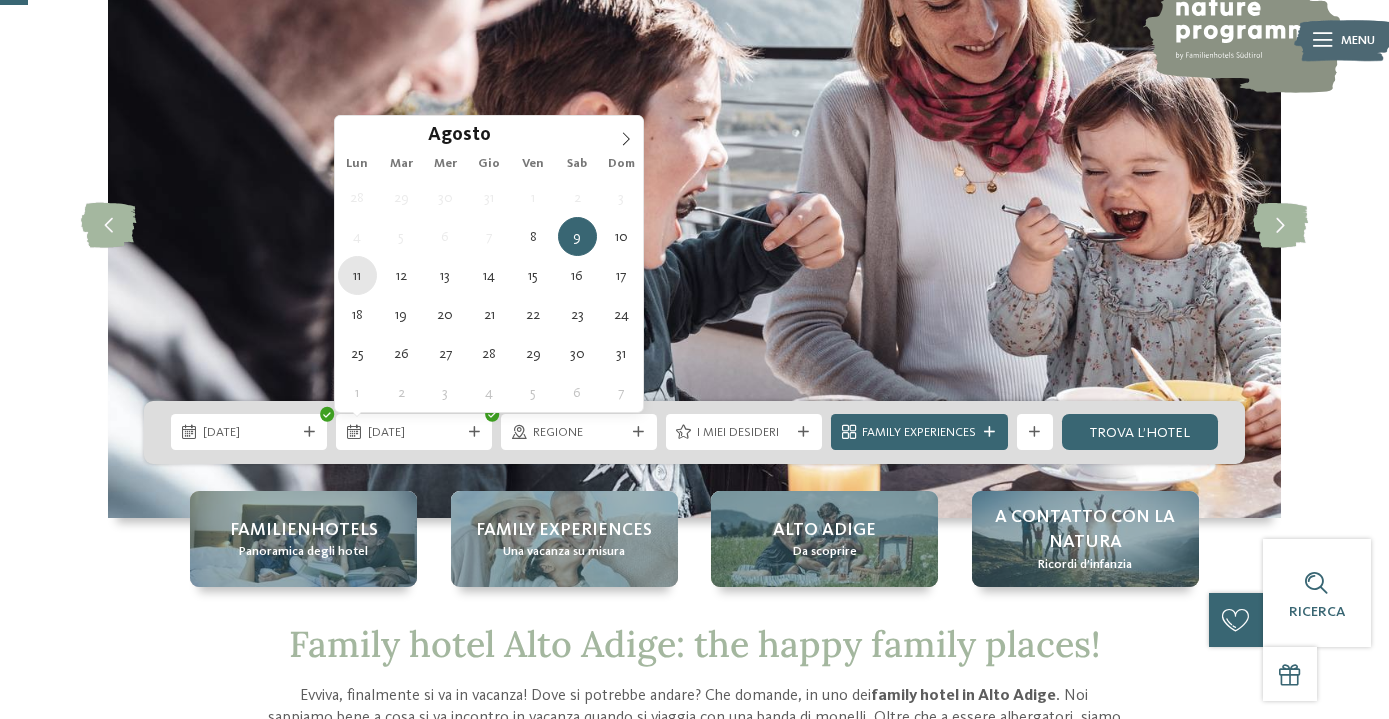type on "11.08.2025" 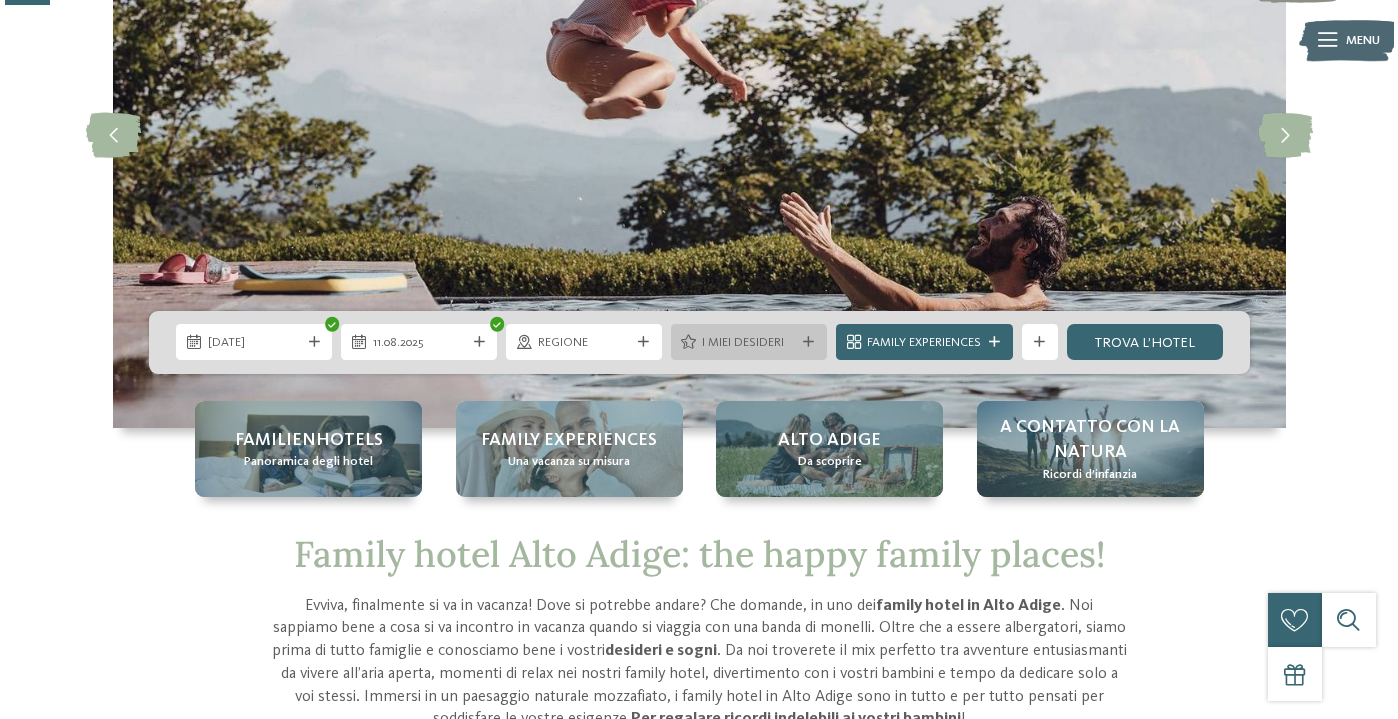 scroll, scrollTop: 250, scrollLeft: 0, axis: vertical 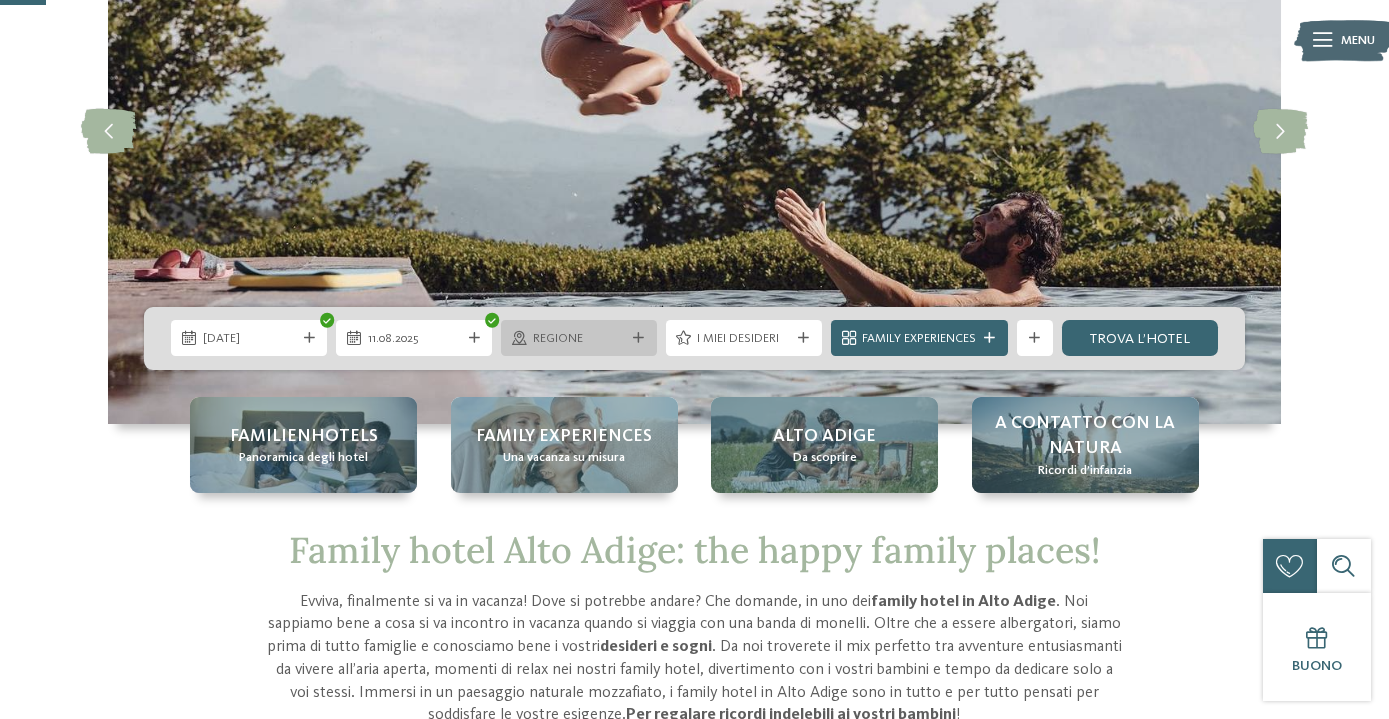 click at bounding box center [638, 338] 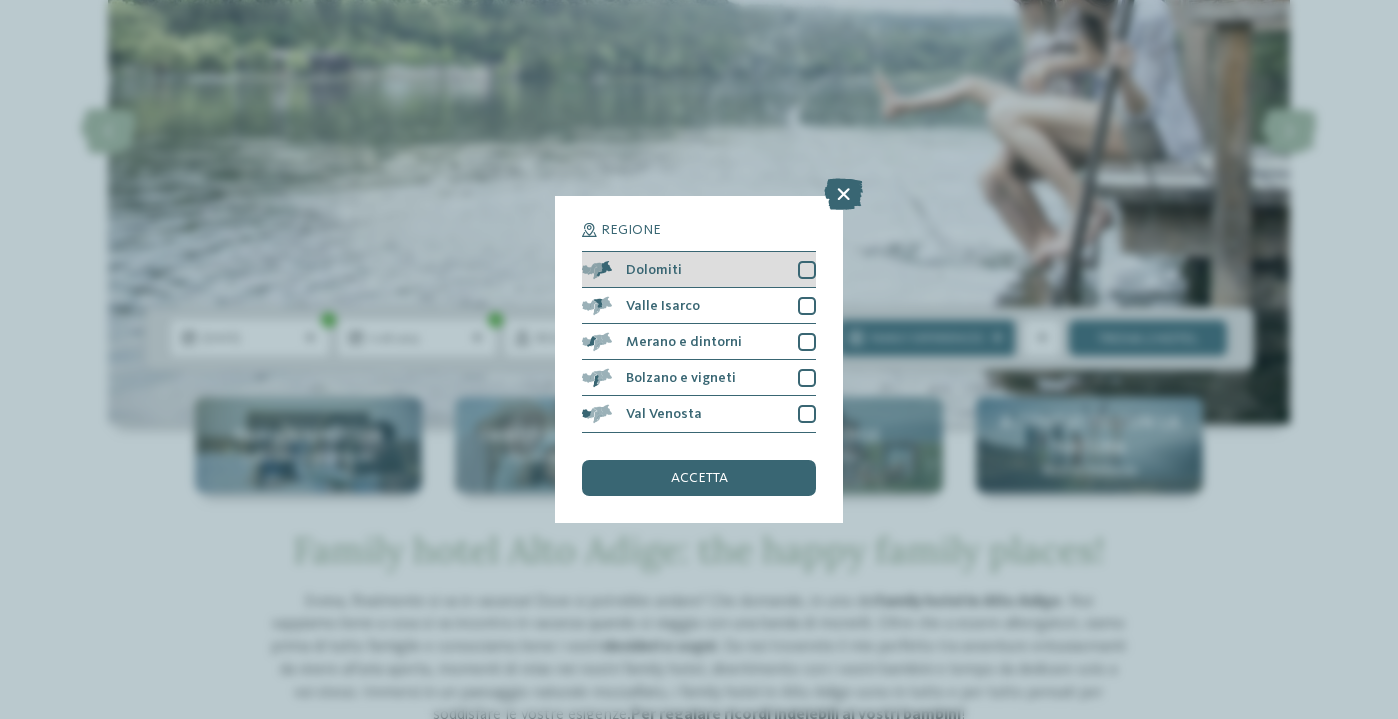click at bounding box center (807, 270) 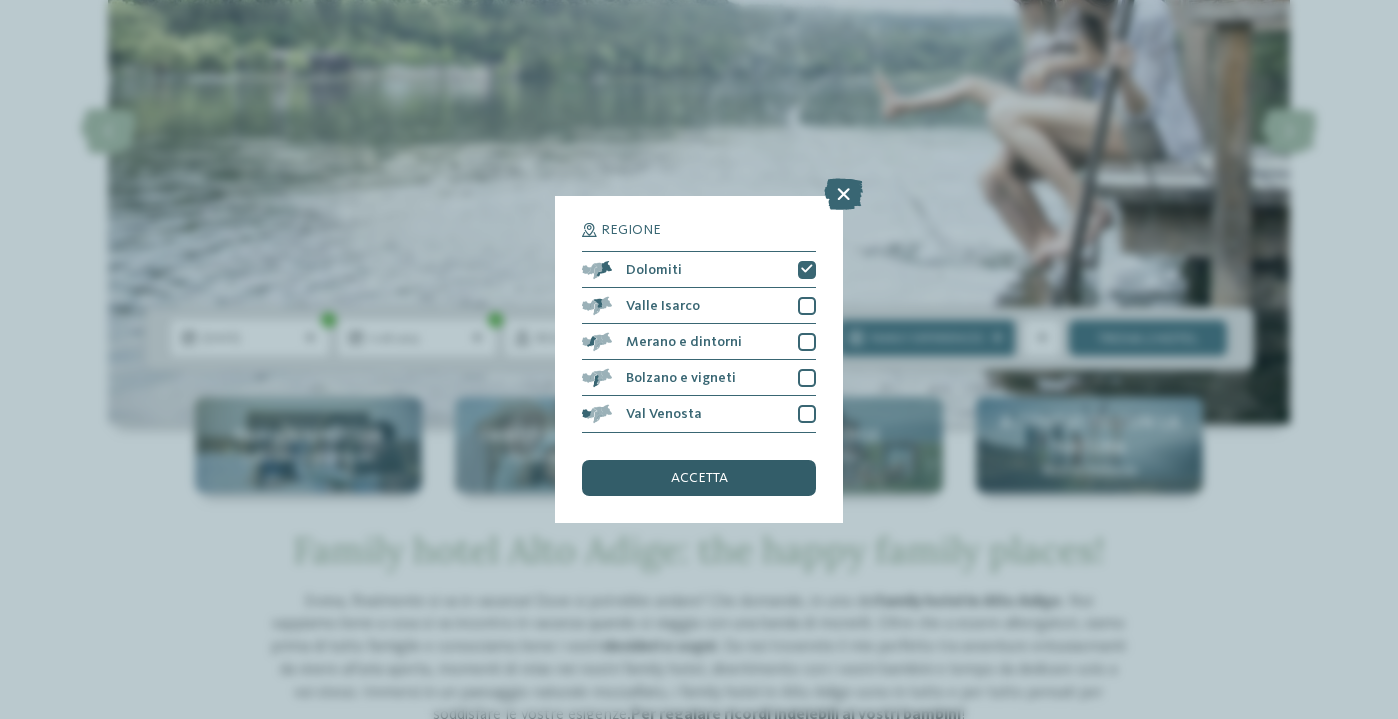 click on "accetta" at bounding box center [699, 478] 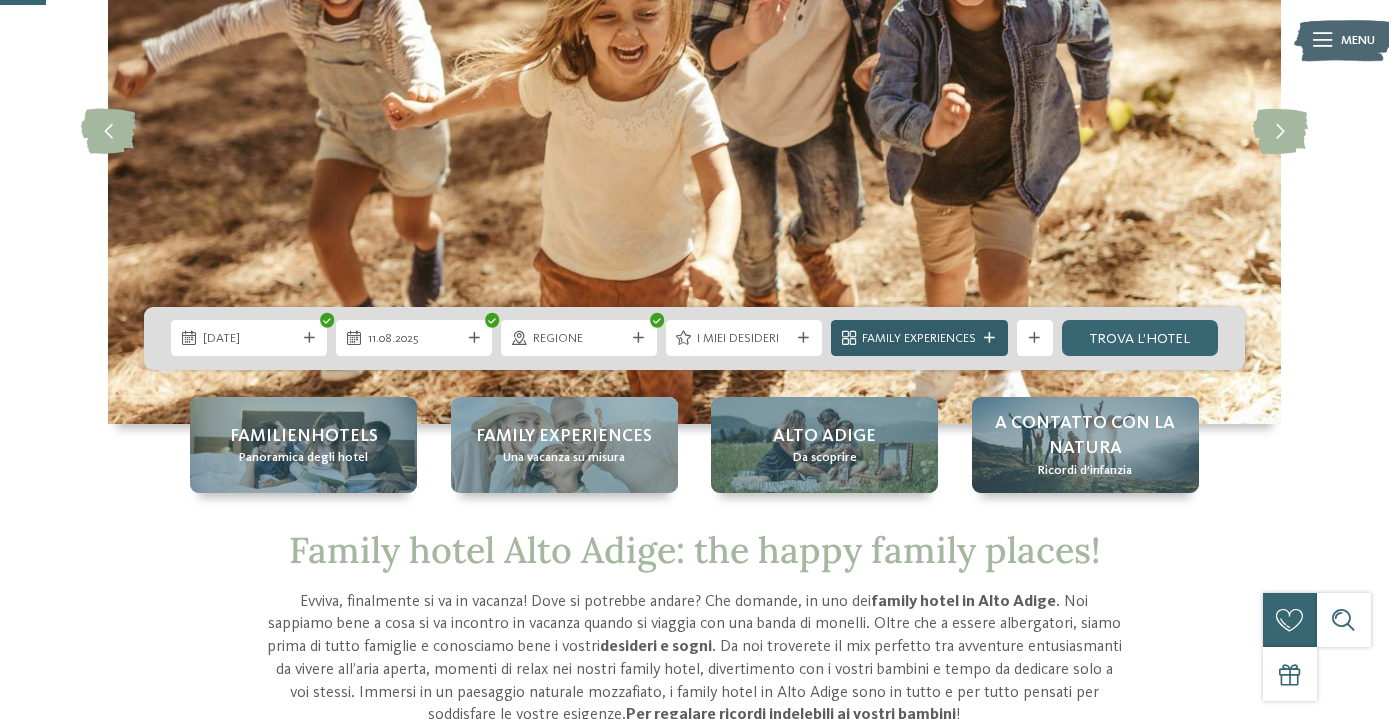 click on "Family Experiences" at bounding box center [919, 339] 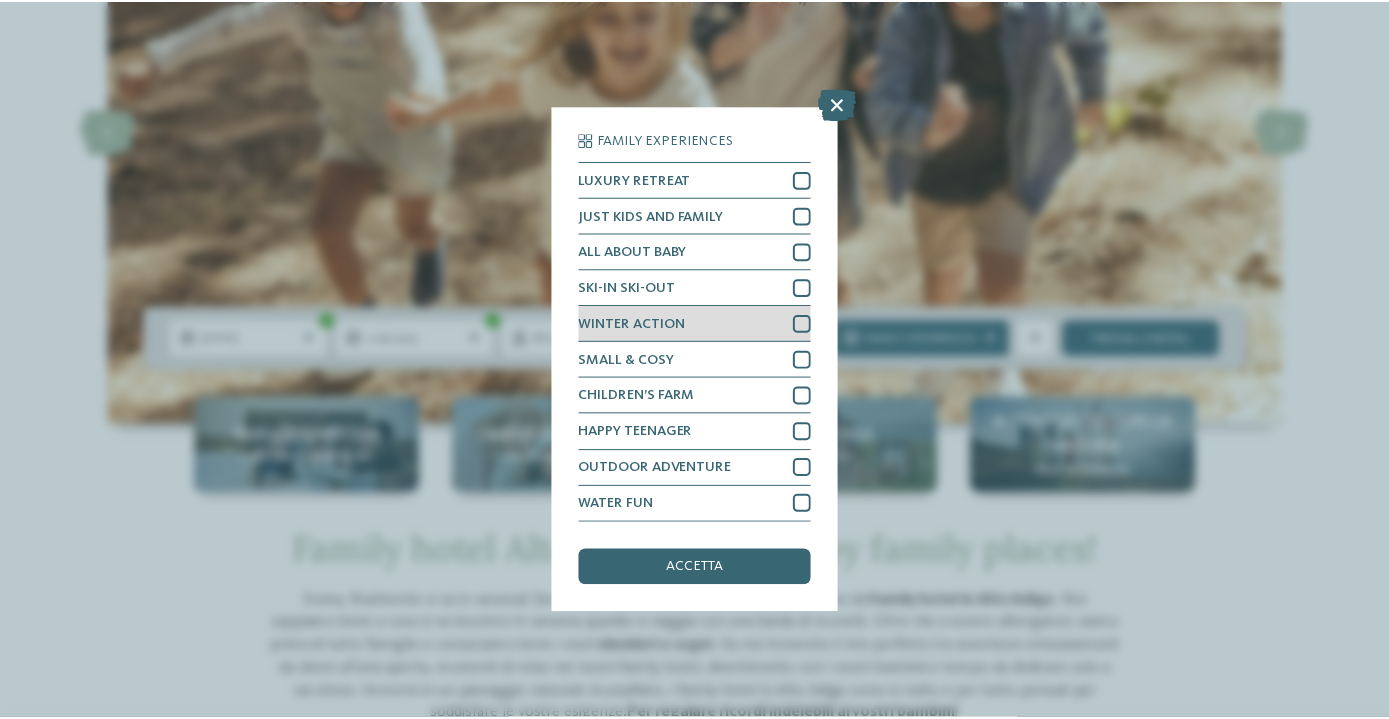 scroll, scrollTop: 87, scrollLeft: 0, axis: vertical 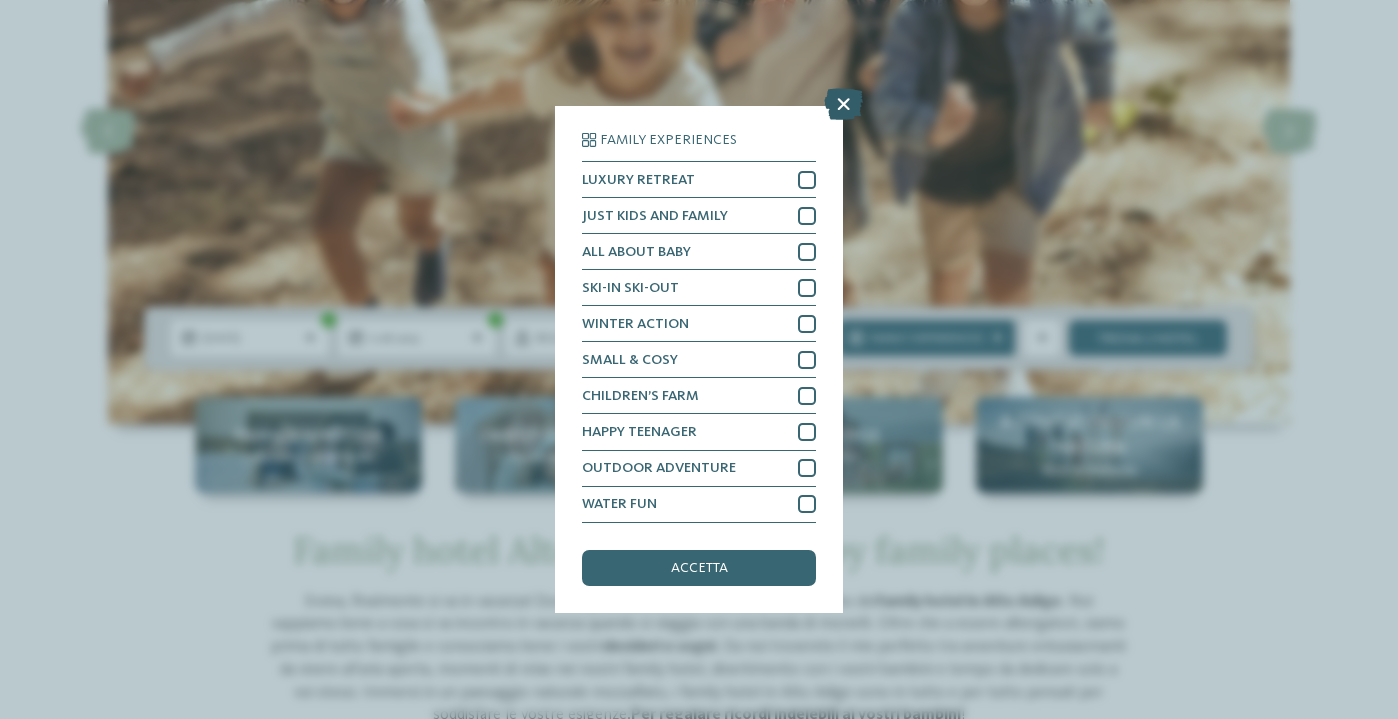click at bounding box center [843, 105] 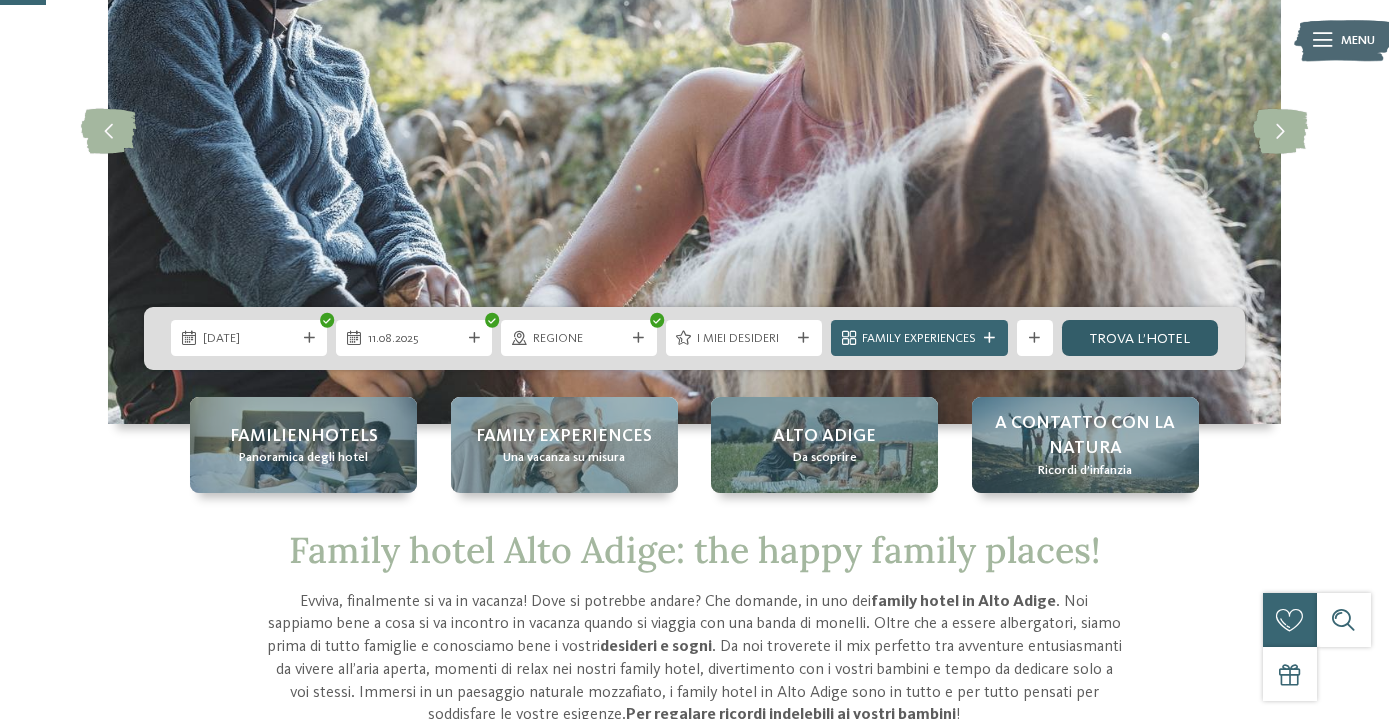 click on "trova l’hotel" at bounding box center (1140, 338) 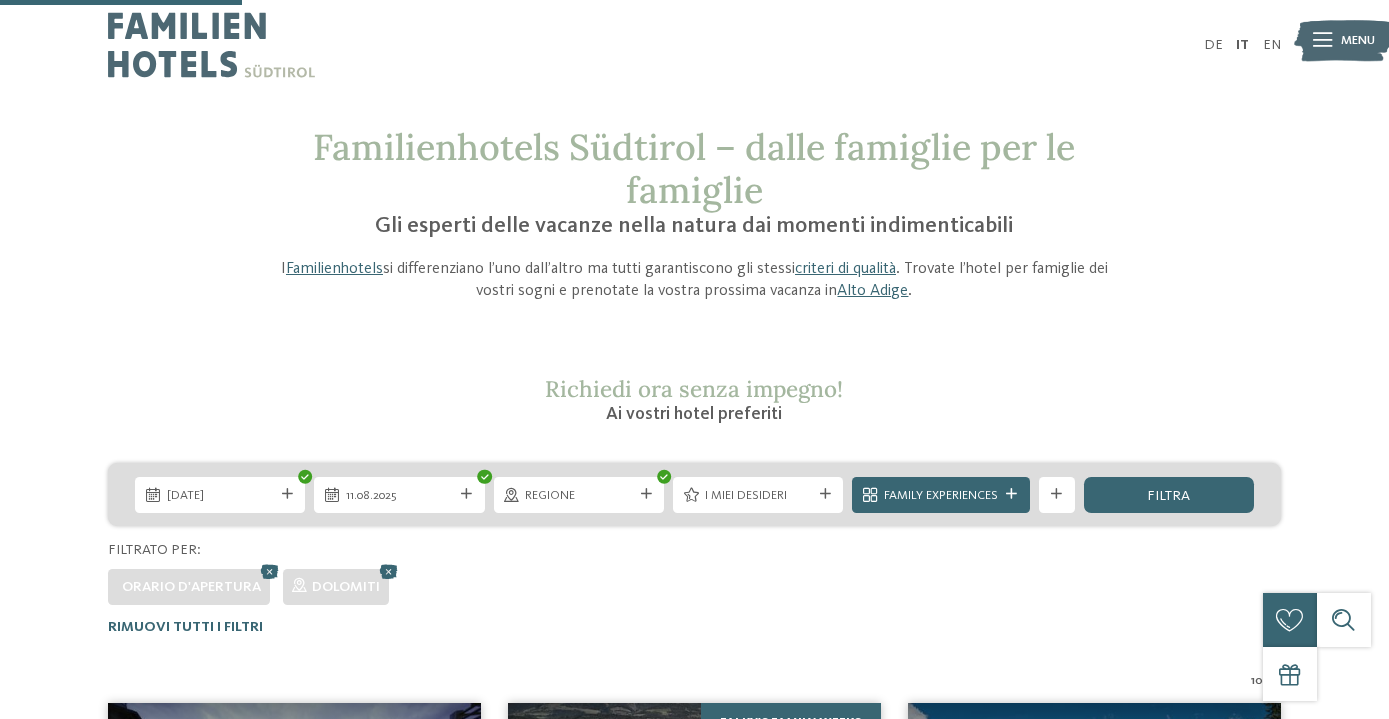scroll, scrollTop: 576, scrollLeft: 0, axis: vertical 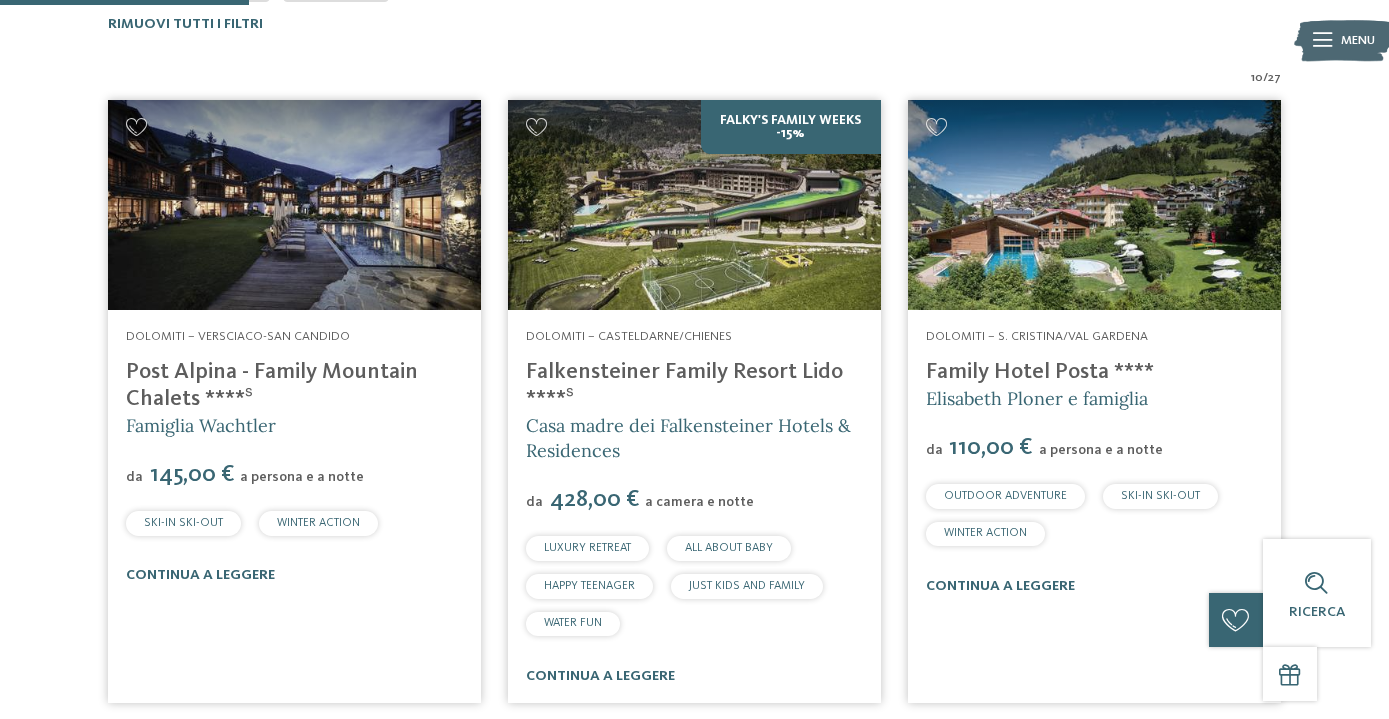 click at bounding box center [1094, 205] 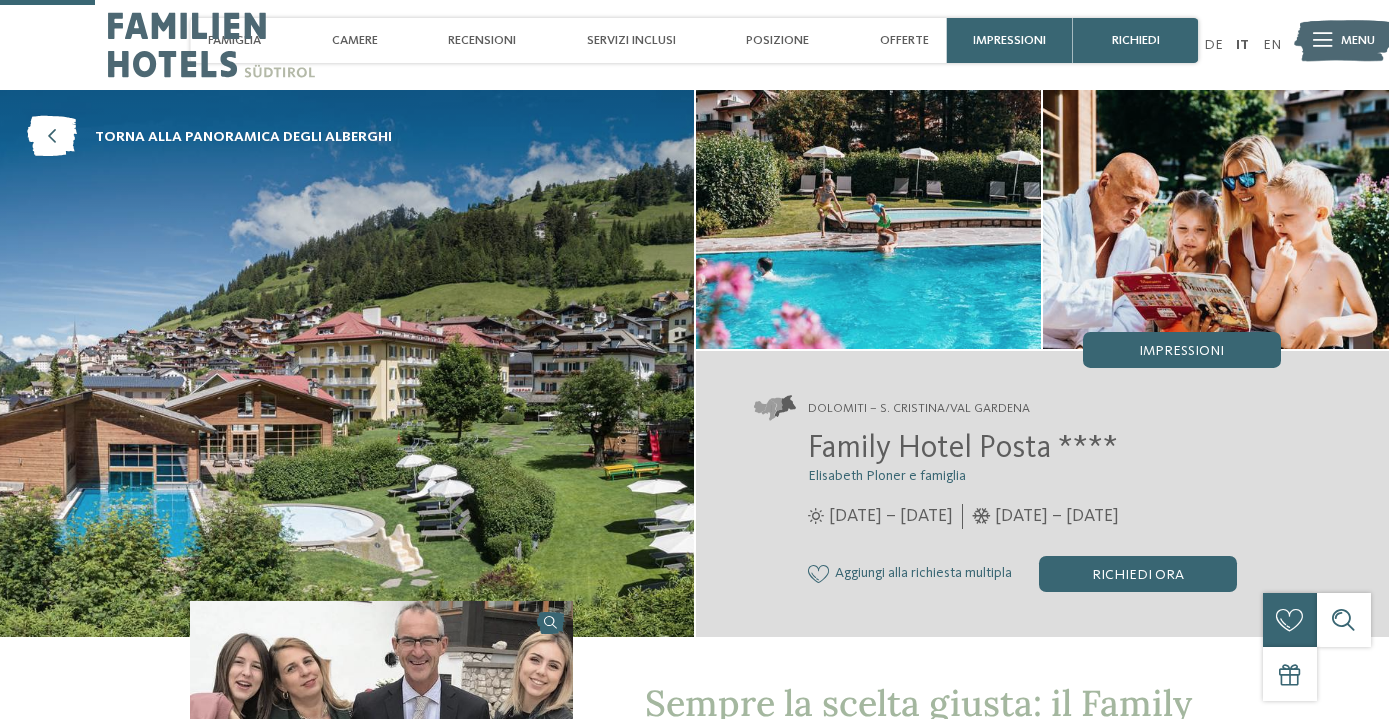 scroll, scrollTop: 376, scrollLeft: 0, axis: vertical 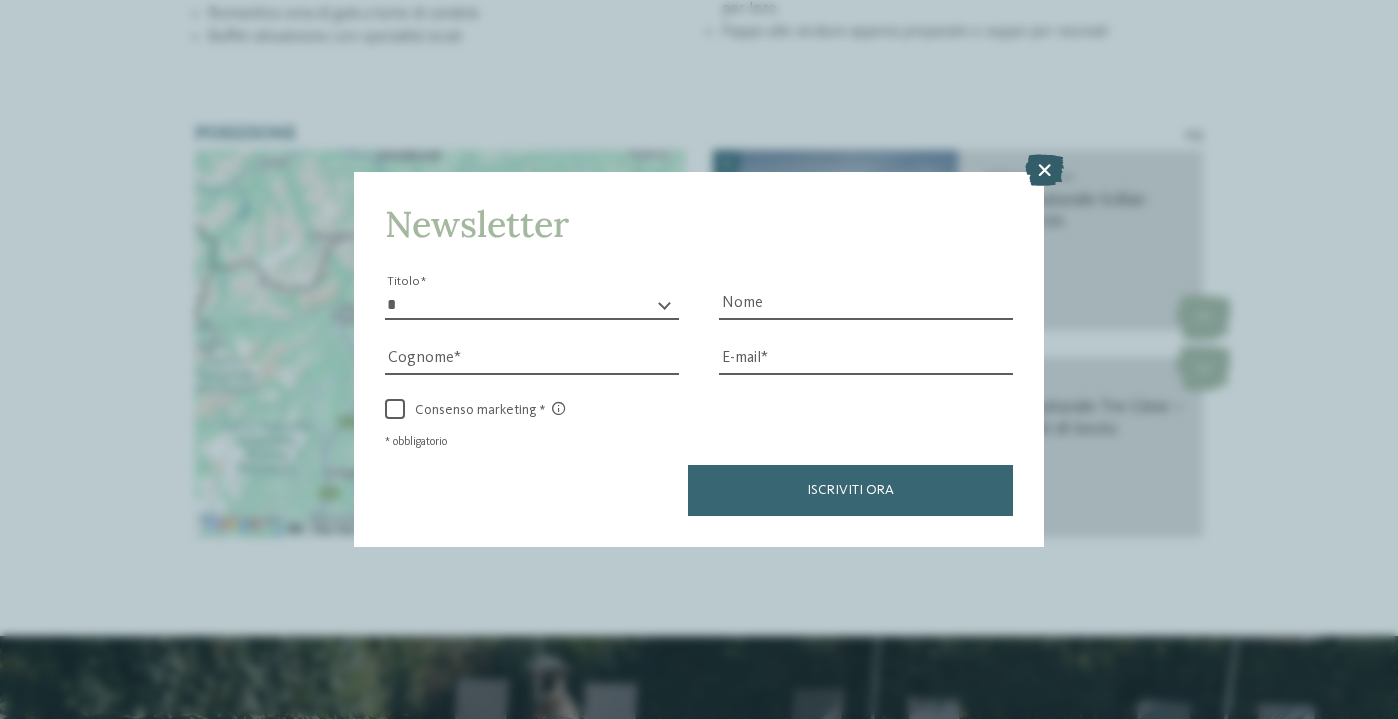 click at bounding box center (1044, 170) 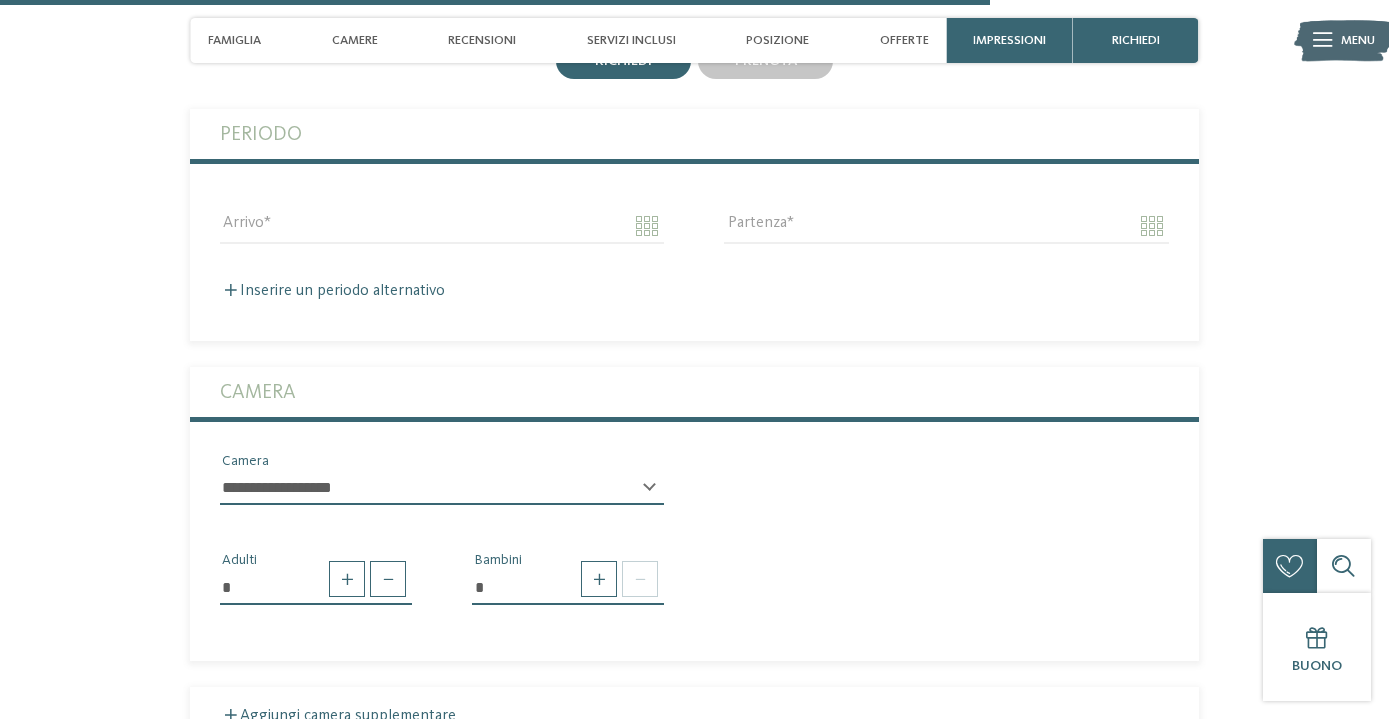 scroll, scrollTop: 4202, scrollLeft: 0, axis: vertical 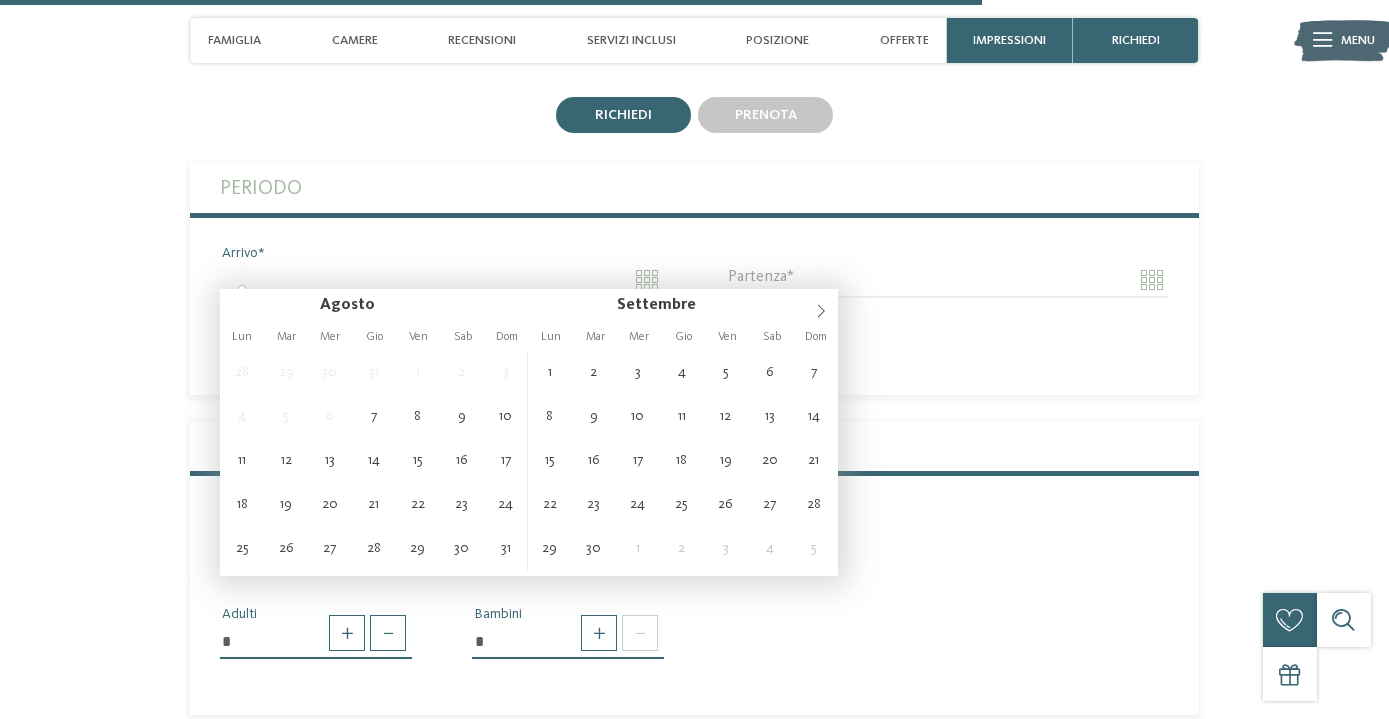 click on "Arrivo" at bounding box center [442, 280] 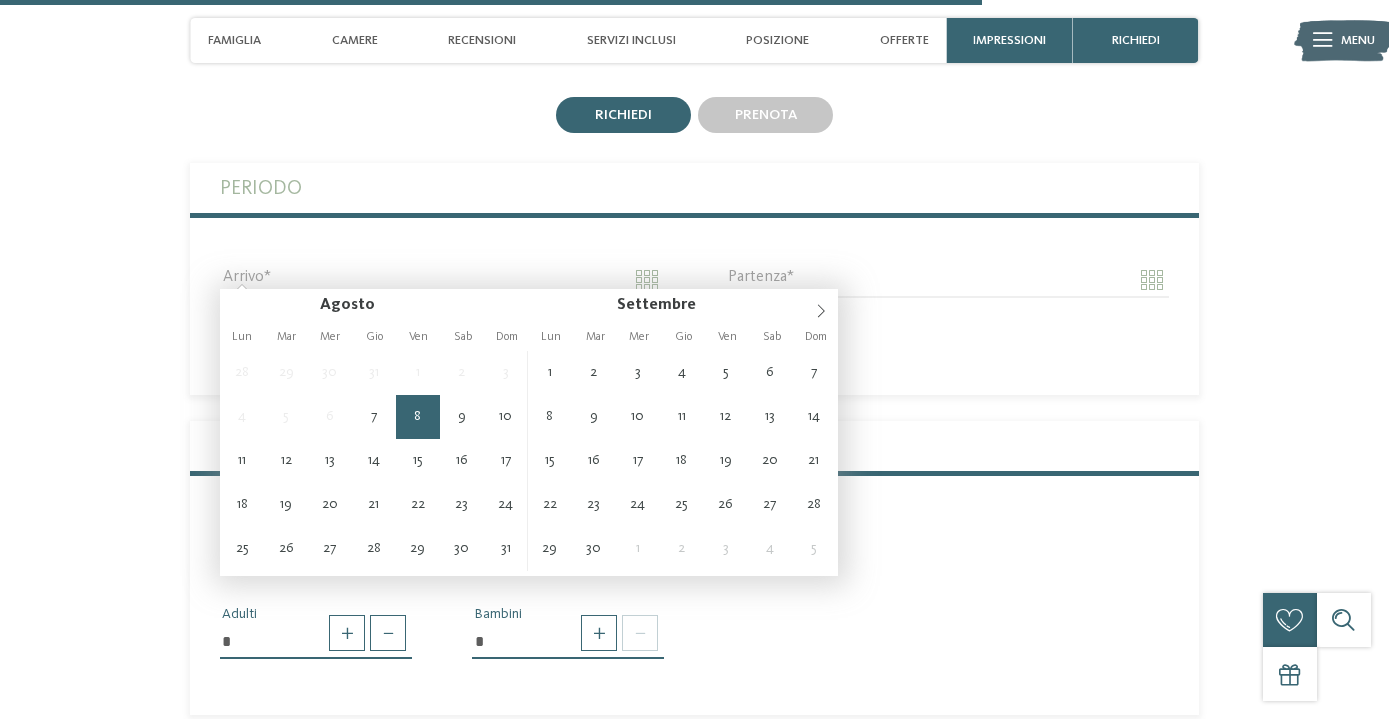 type on "**********" 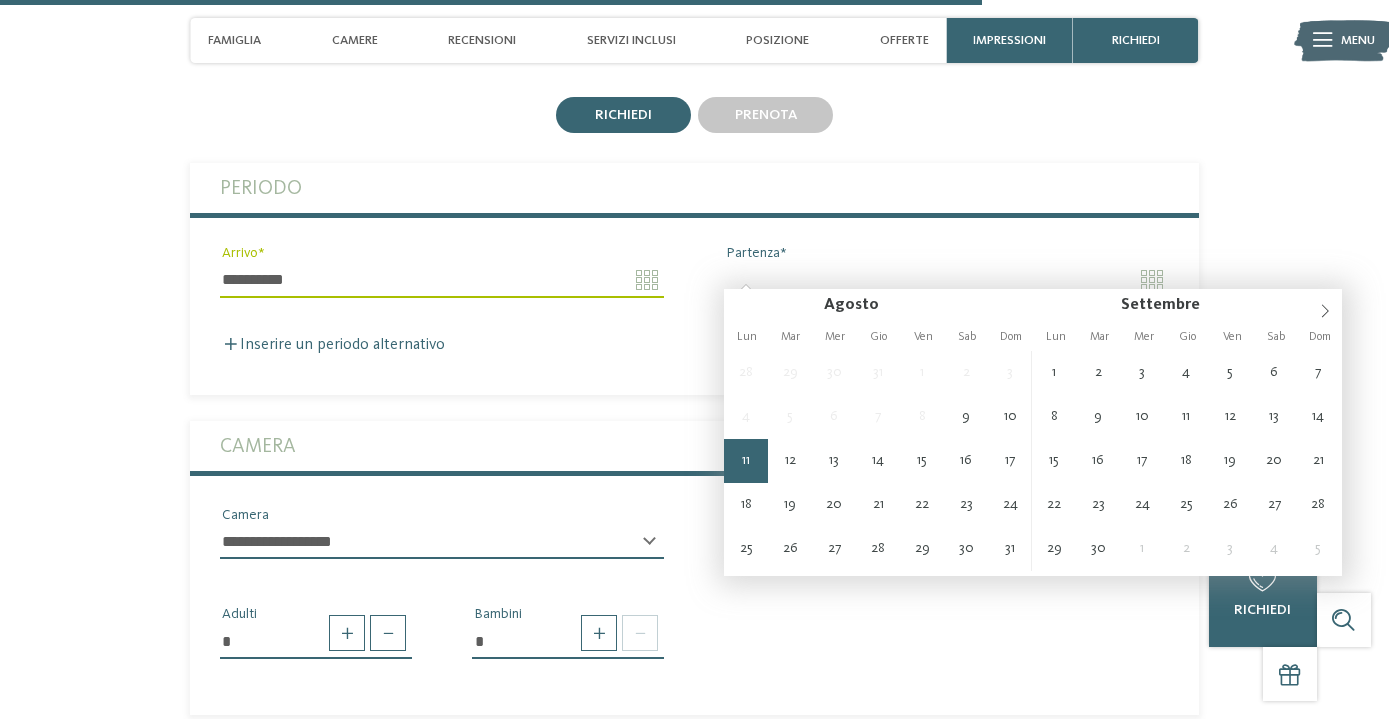 type on "**********" 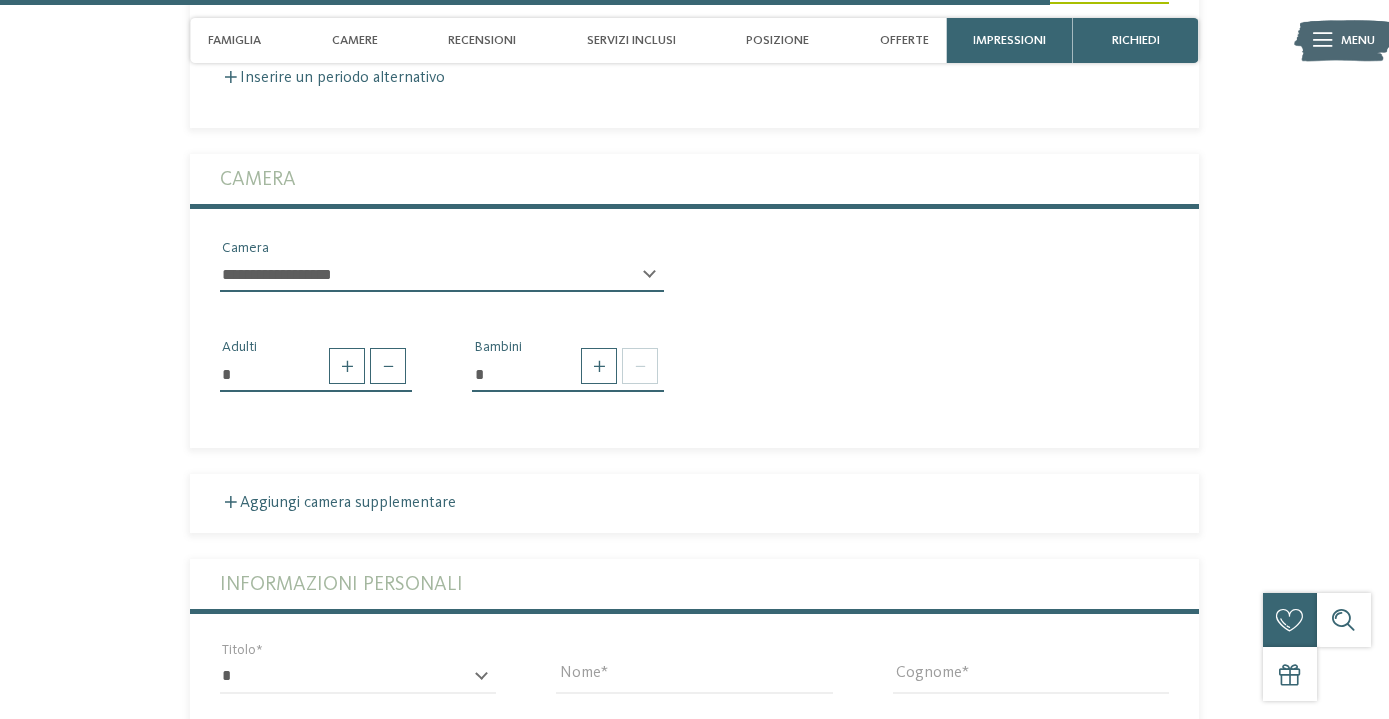 scroll, scrollTop: 4510, scrollLeft: 0, axis: vertical 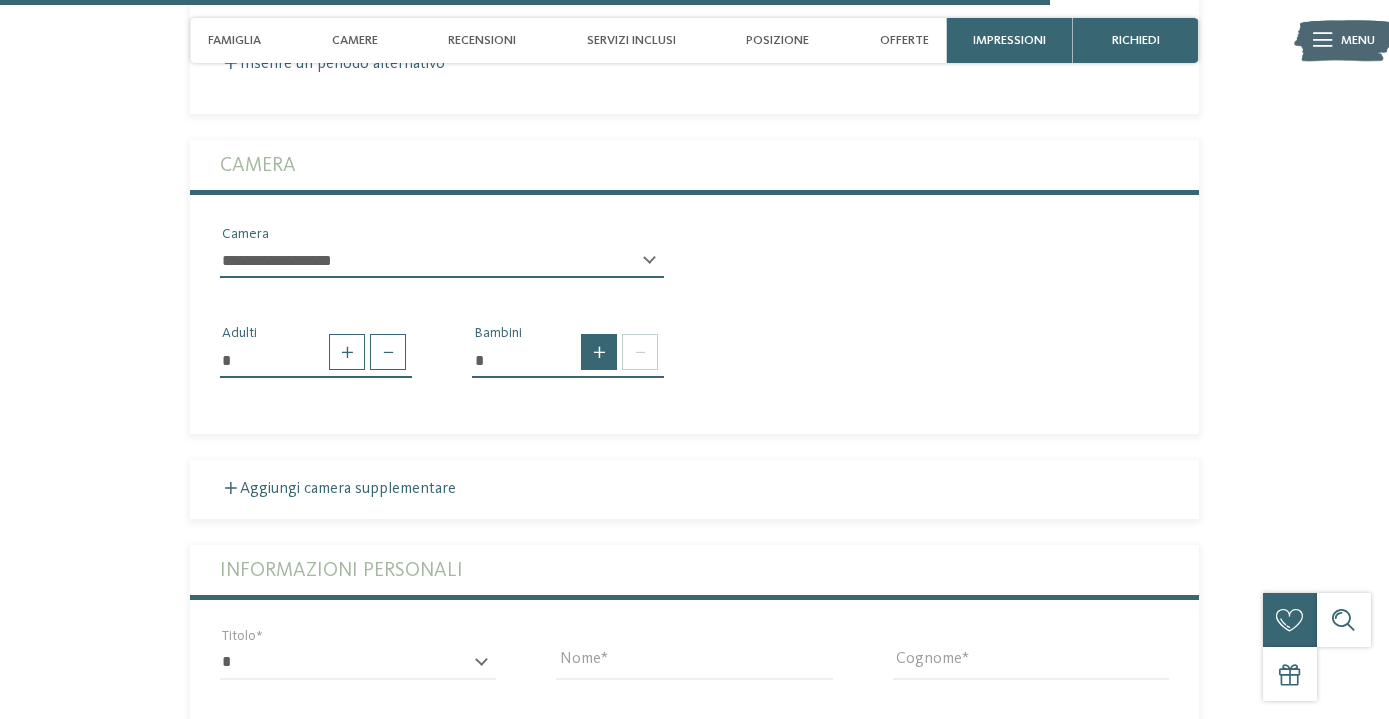 click at bounding box center (599, 352) 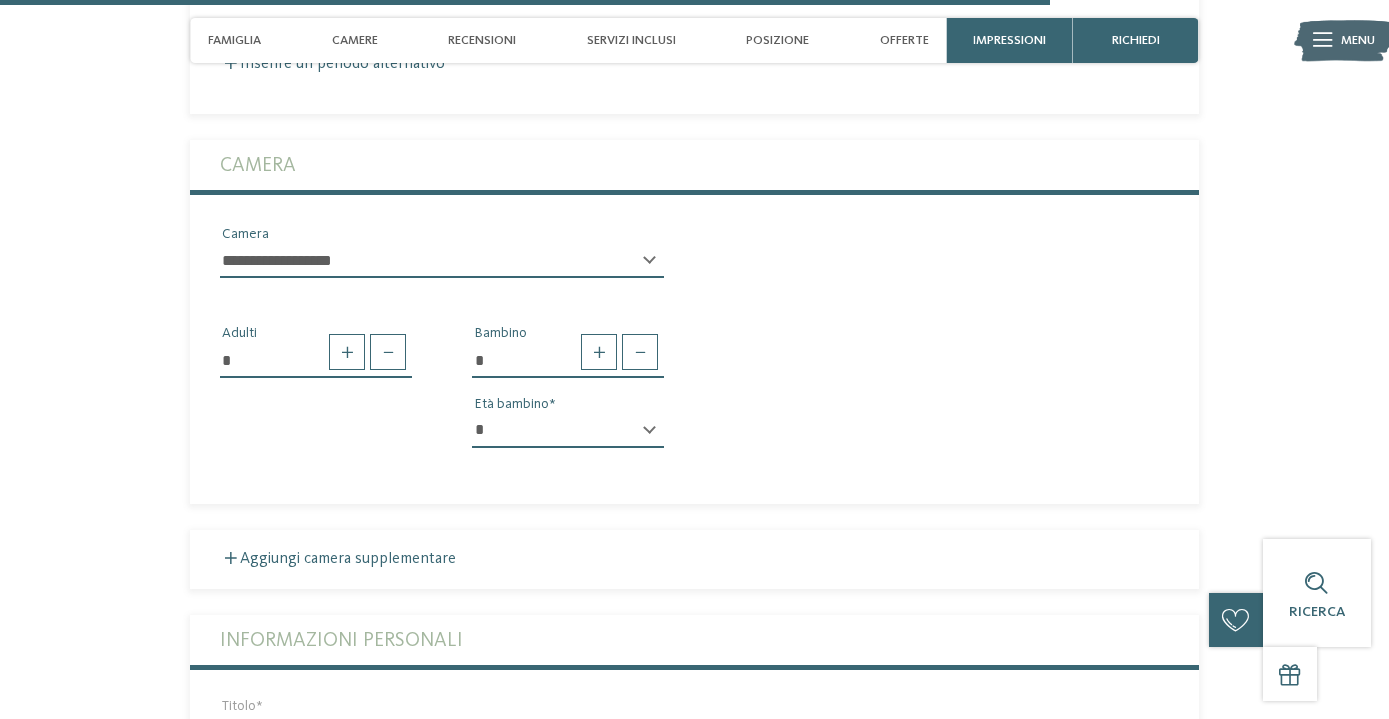 select on "*" 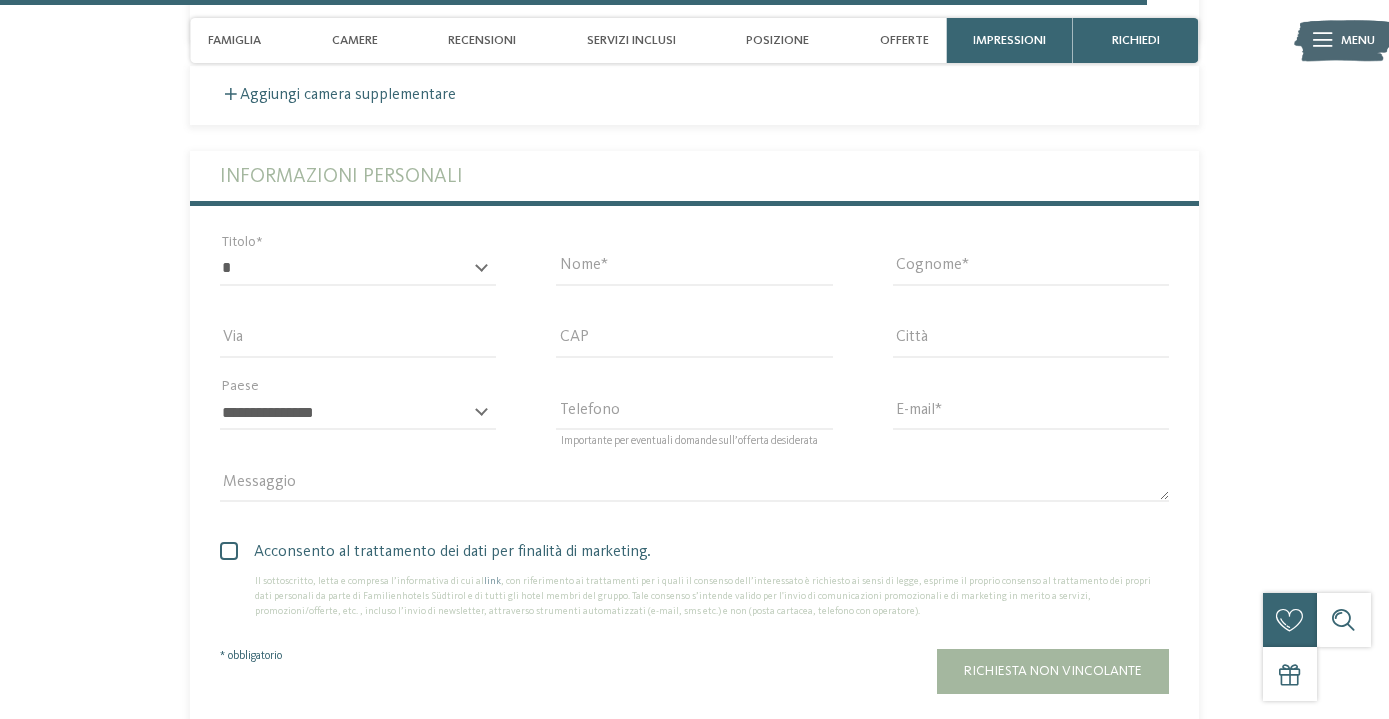 scroll, scrollTop: 4988, scrollLeft: 0, axis: vertical 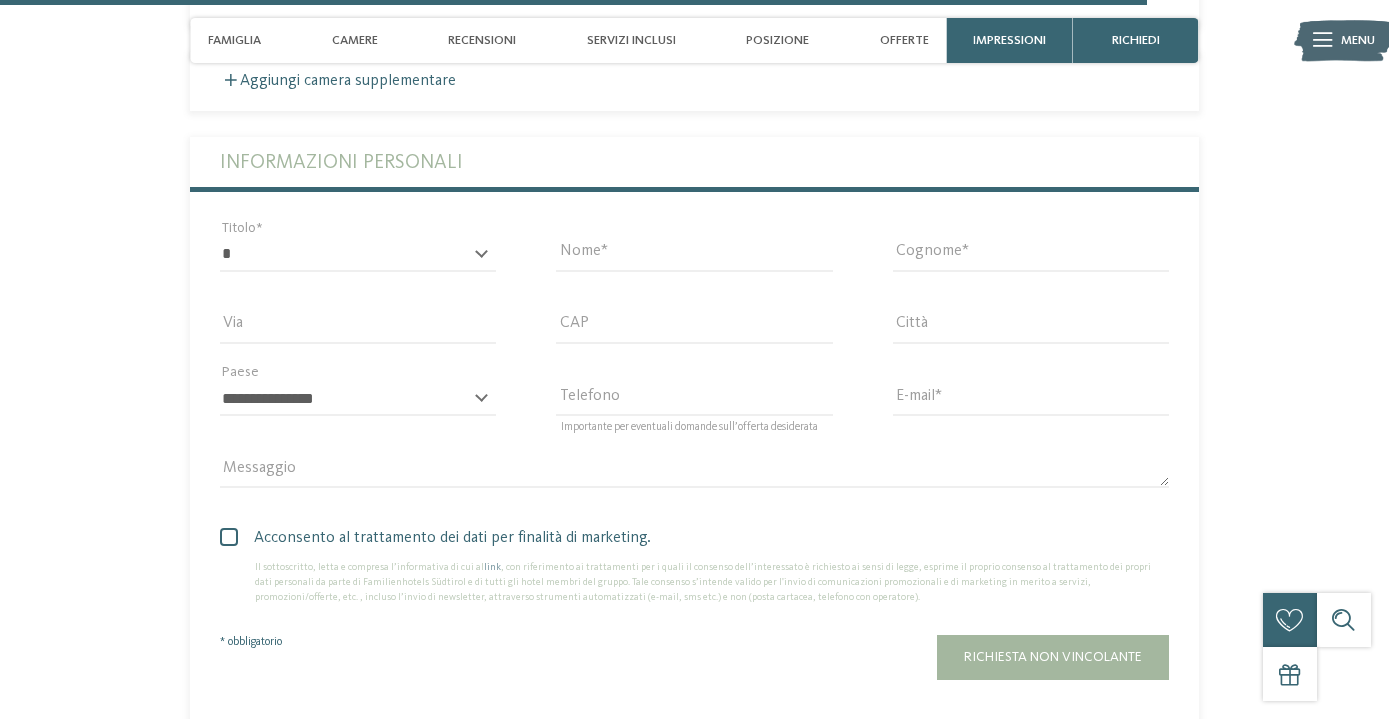 click on "* ****** ******* ******** ******
Titolo" at bounding box center [358, 264] 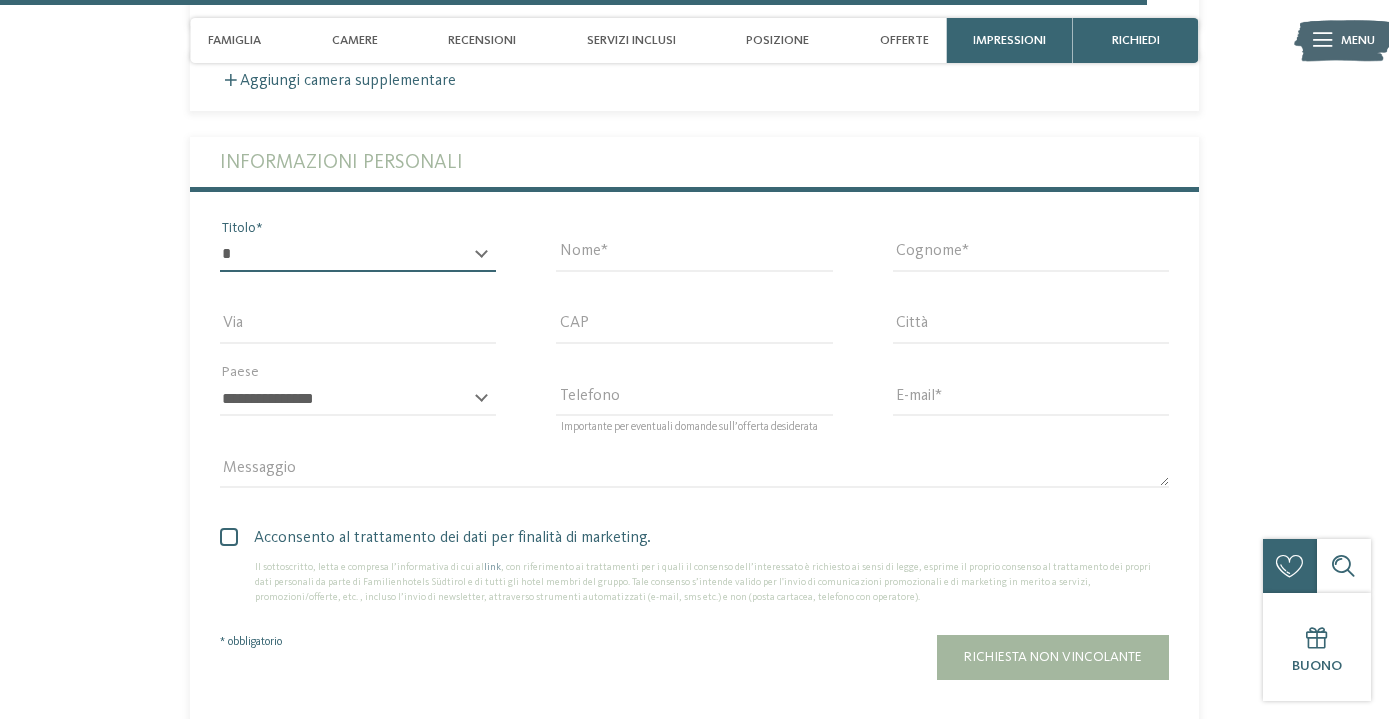 select on "*" 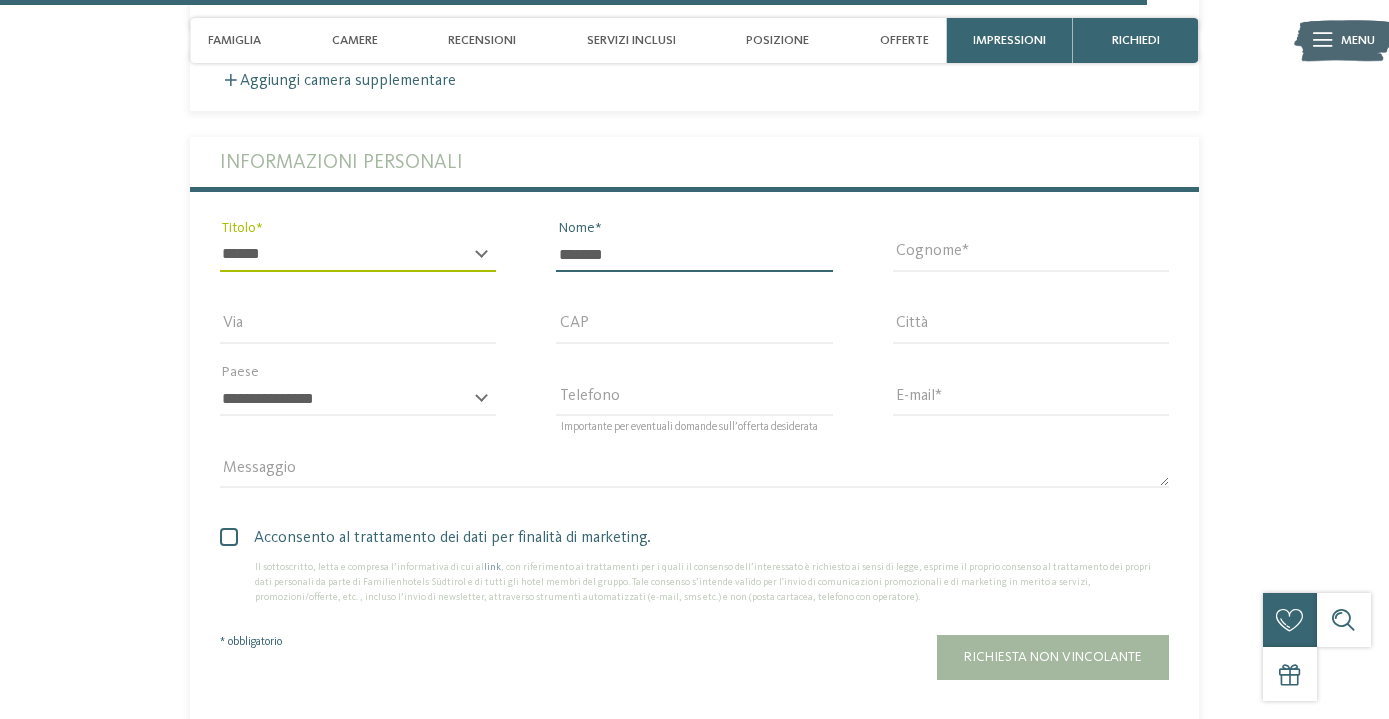 type on "*******" 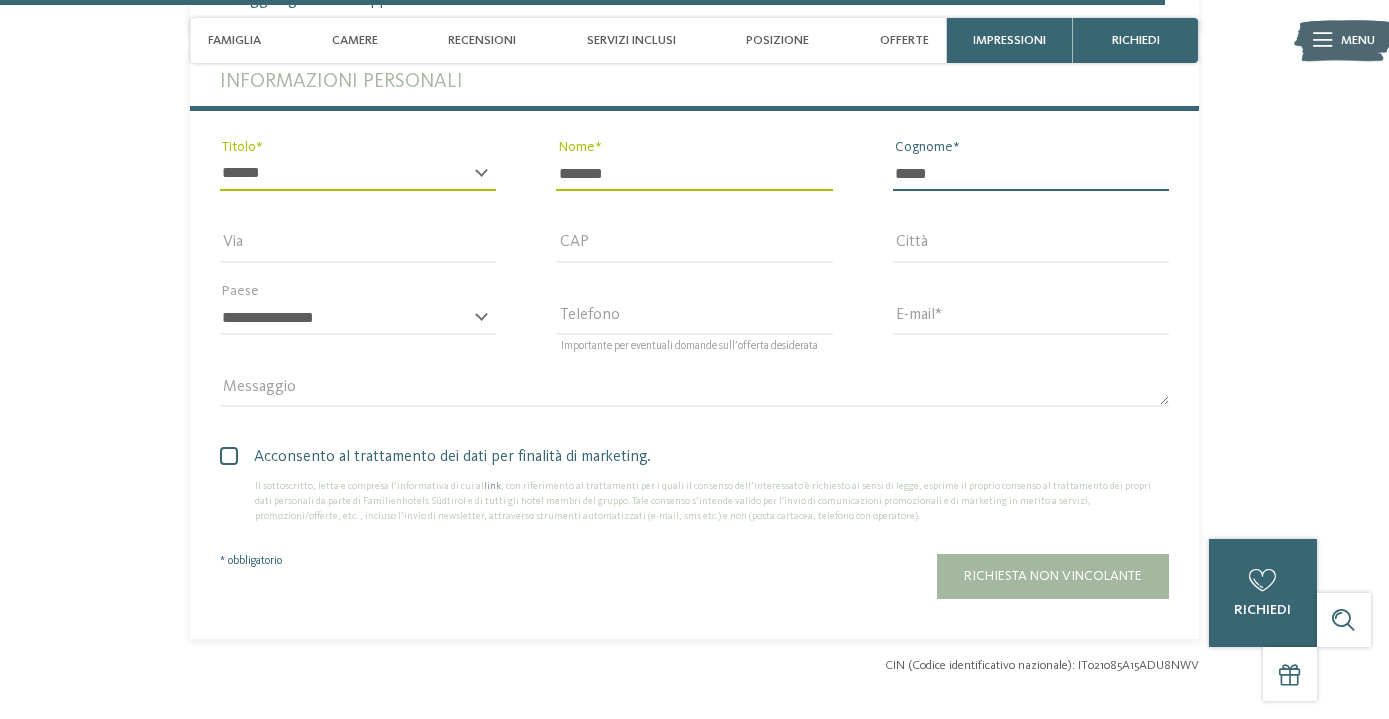 scroll, scrollTop: 5074, scrollLeft: 0, axis: vertical 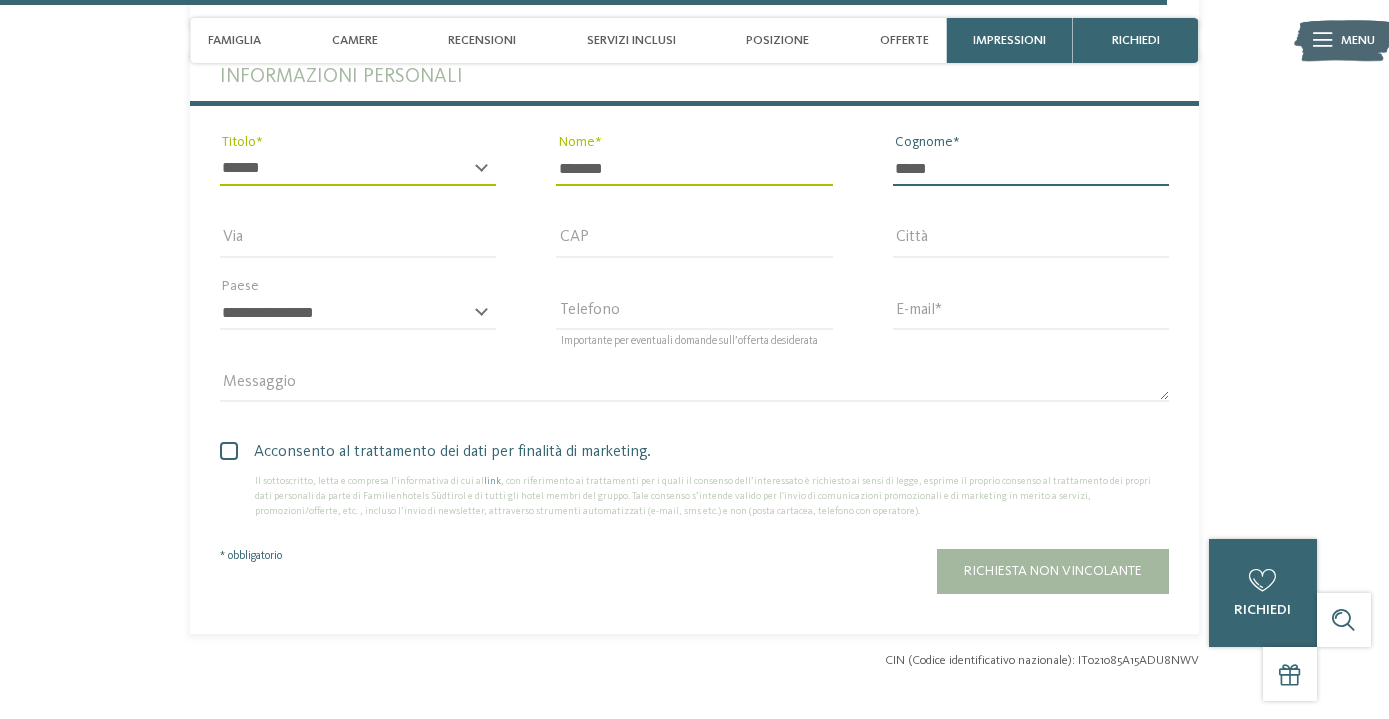 type on "*****" 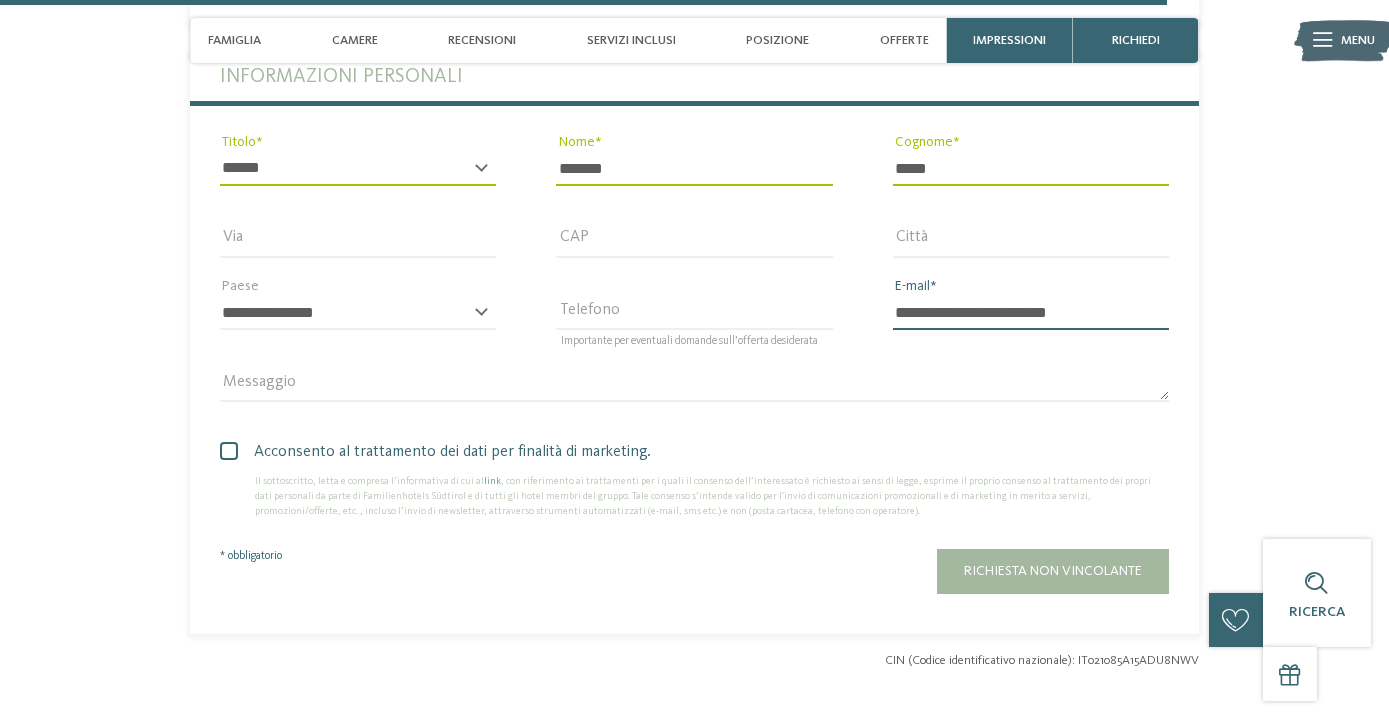 type on "**********" 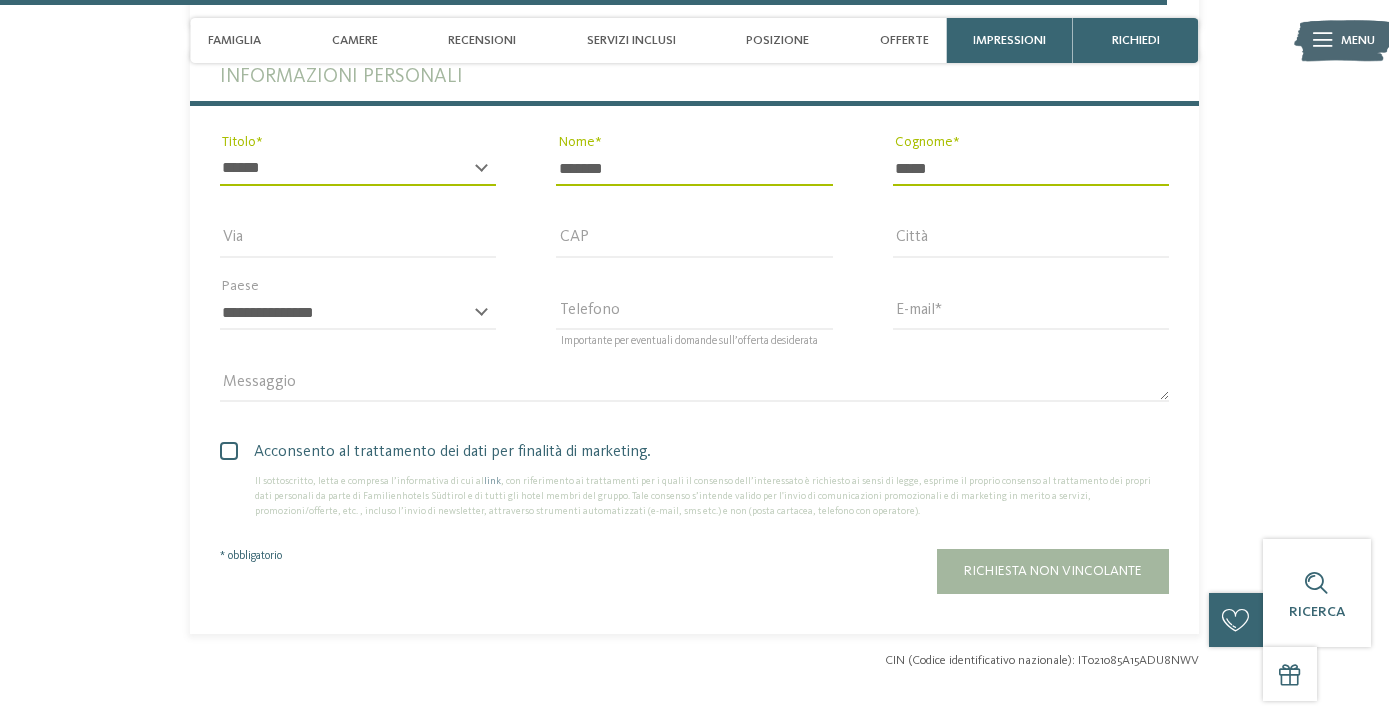 click at bounding box center [229, 451] 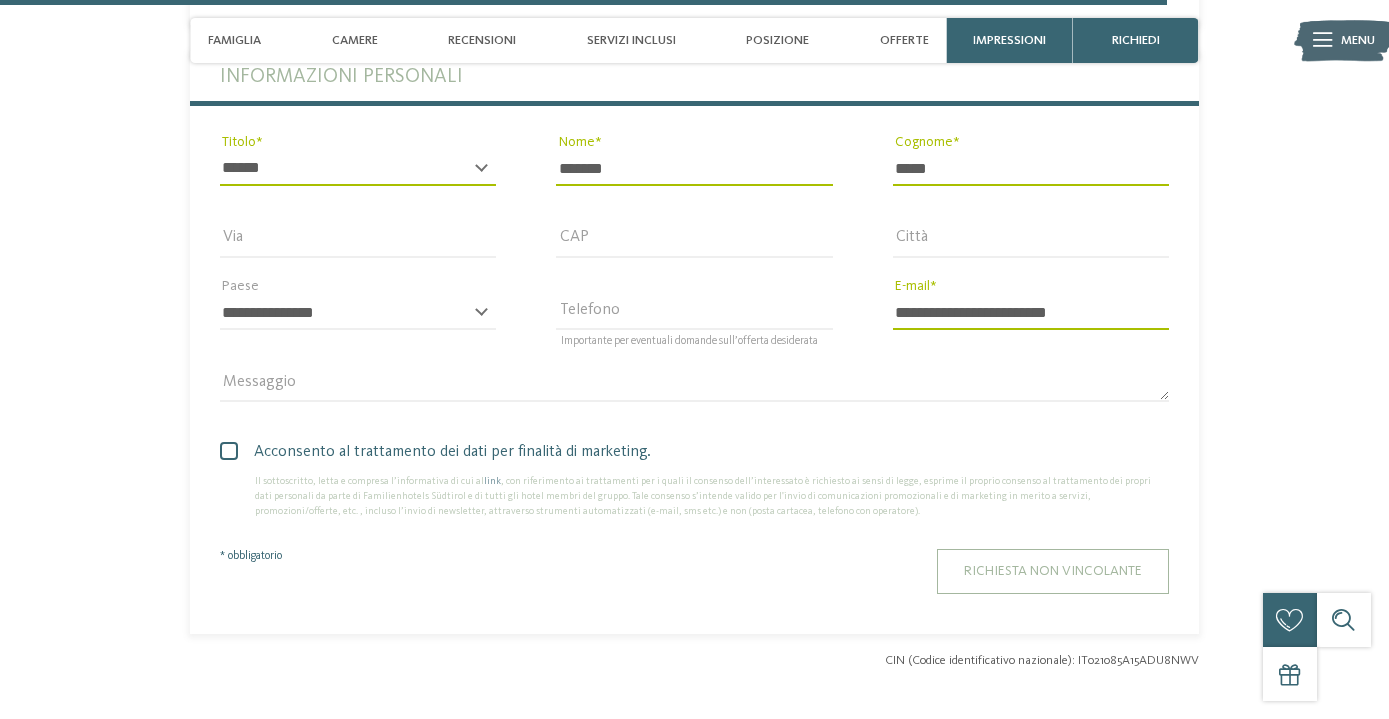 click on "Richiesta non vincolante" at bounding box center [1053, 571] 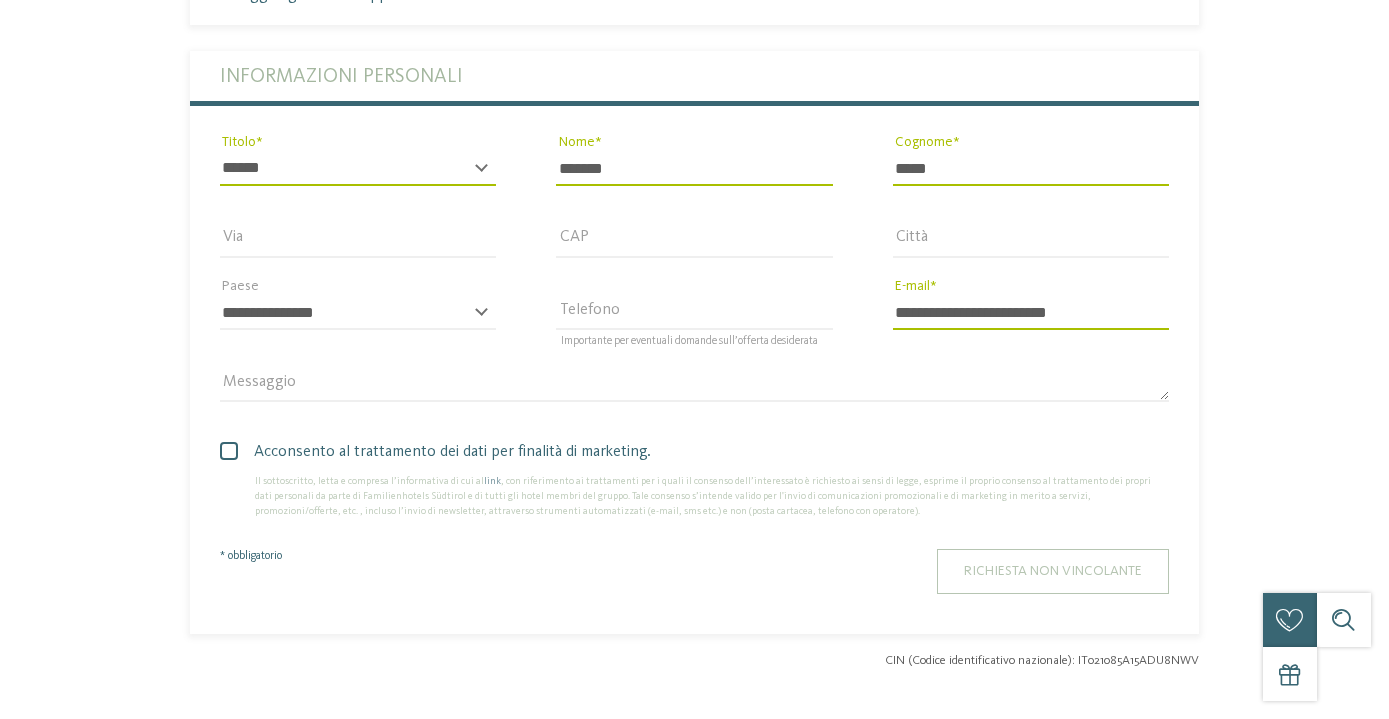 scroll, scrollTop: 0, scrollLeft: 0, axis: both 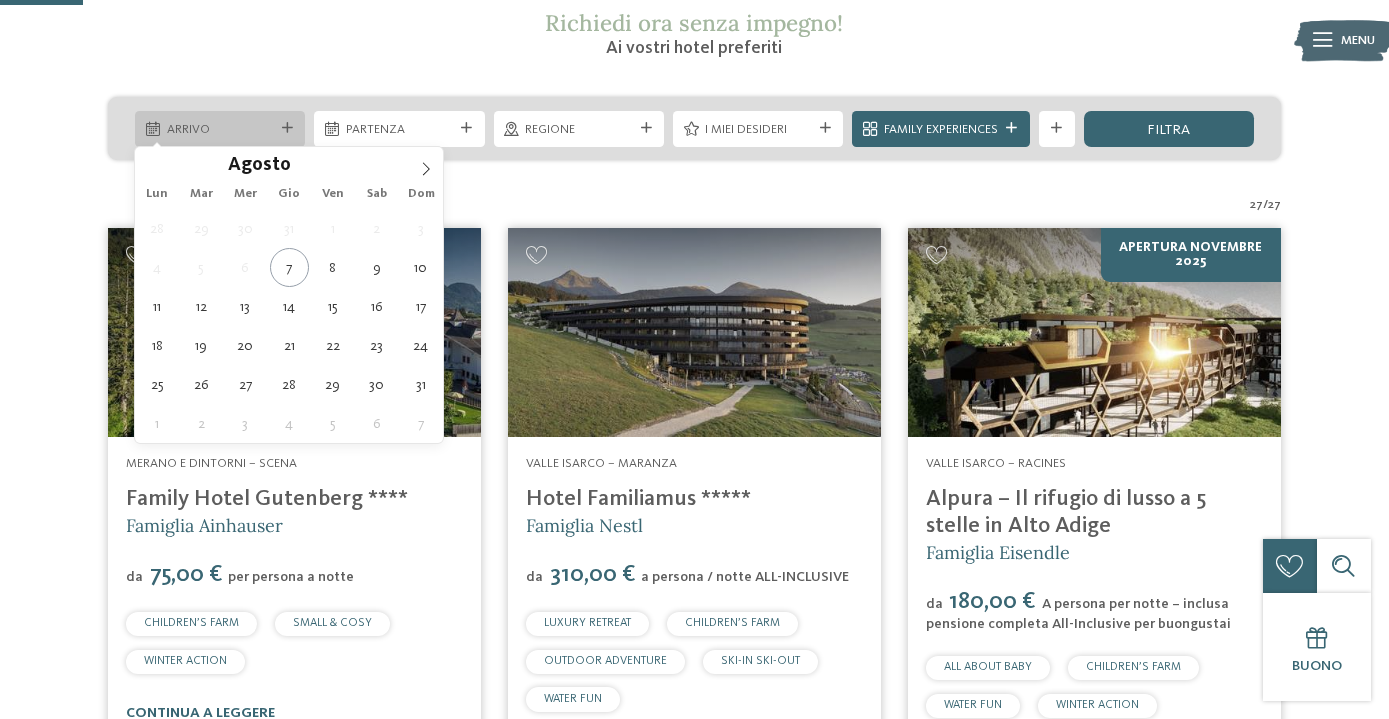 click on "Arrivo" at bounding box center [220, 129] 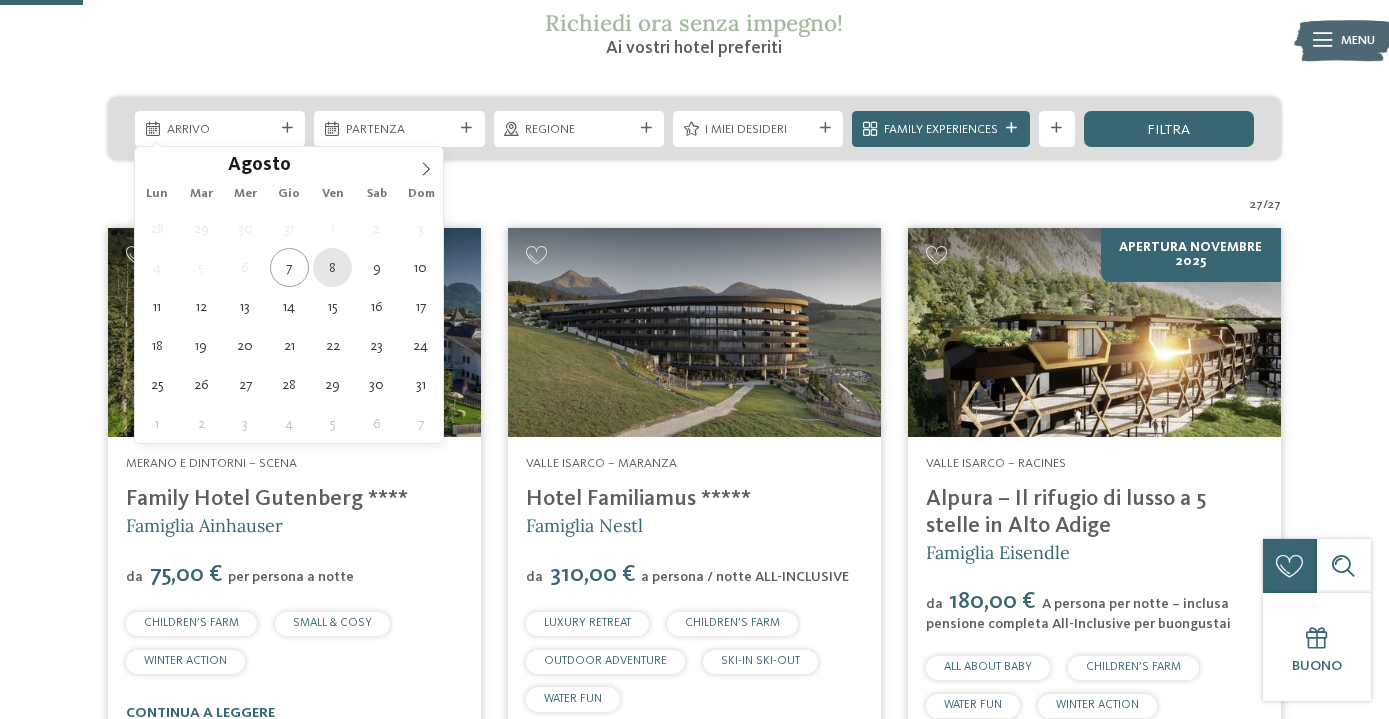 type on "[DATE]" 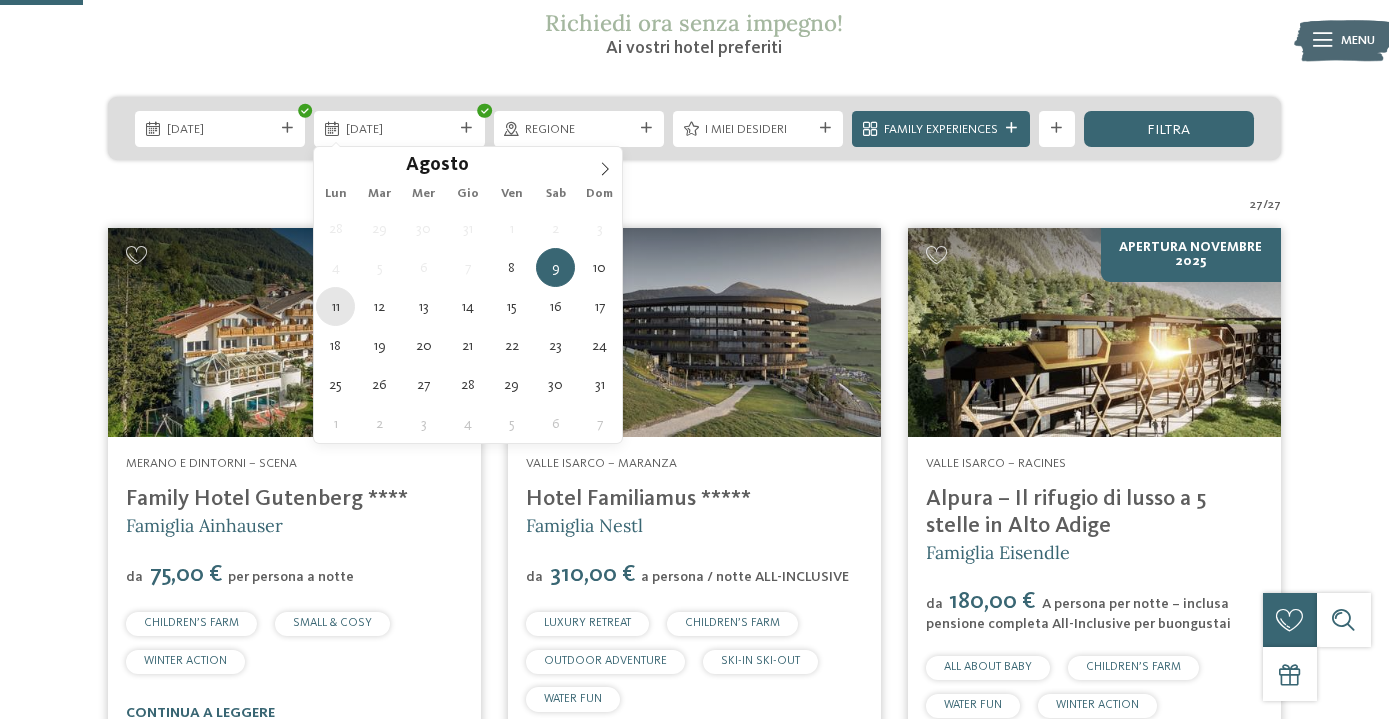 type on "11.08.2025" 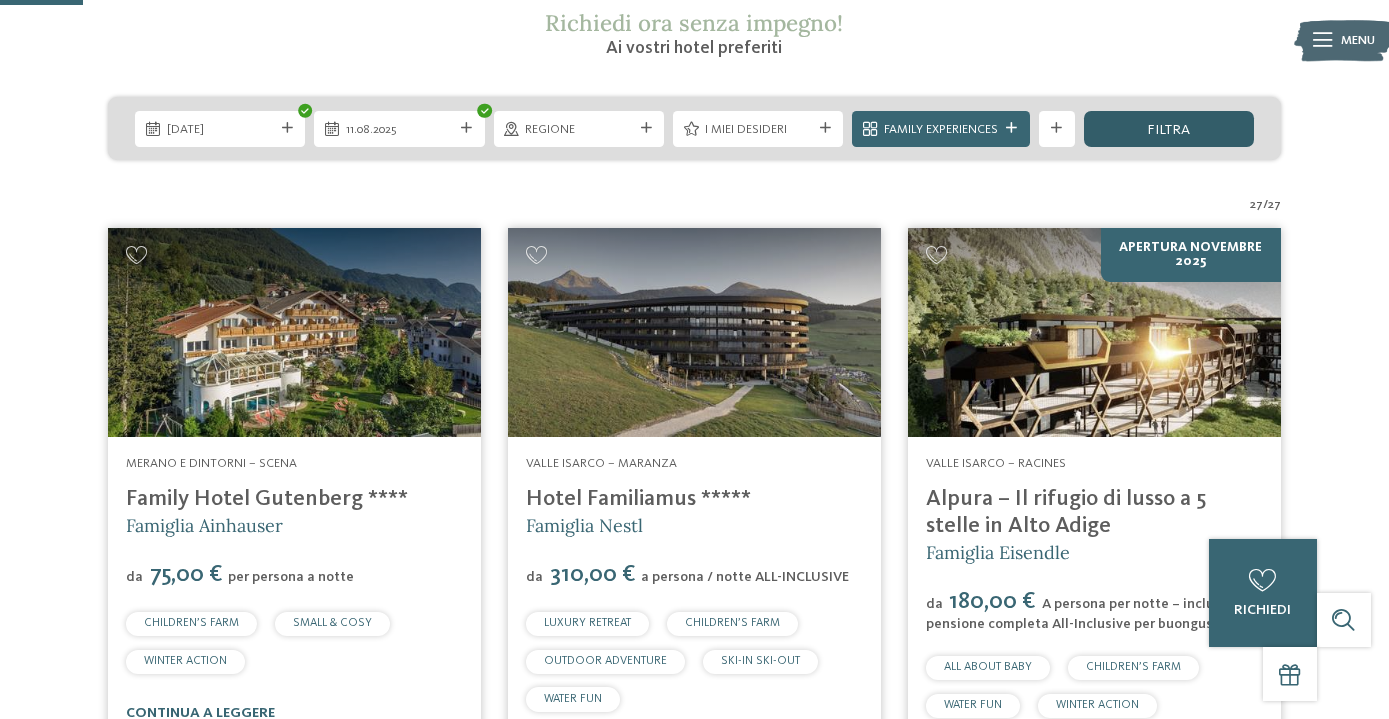 click on "filtra" at bounding box center (1169, 129) 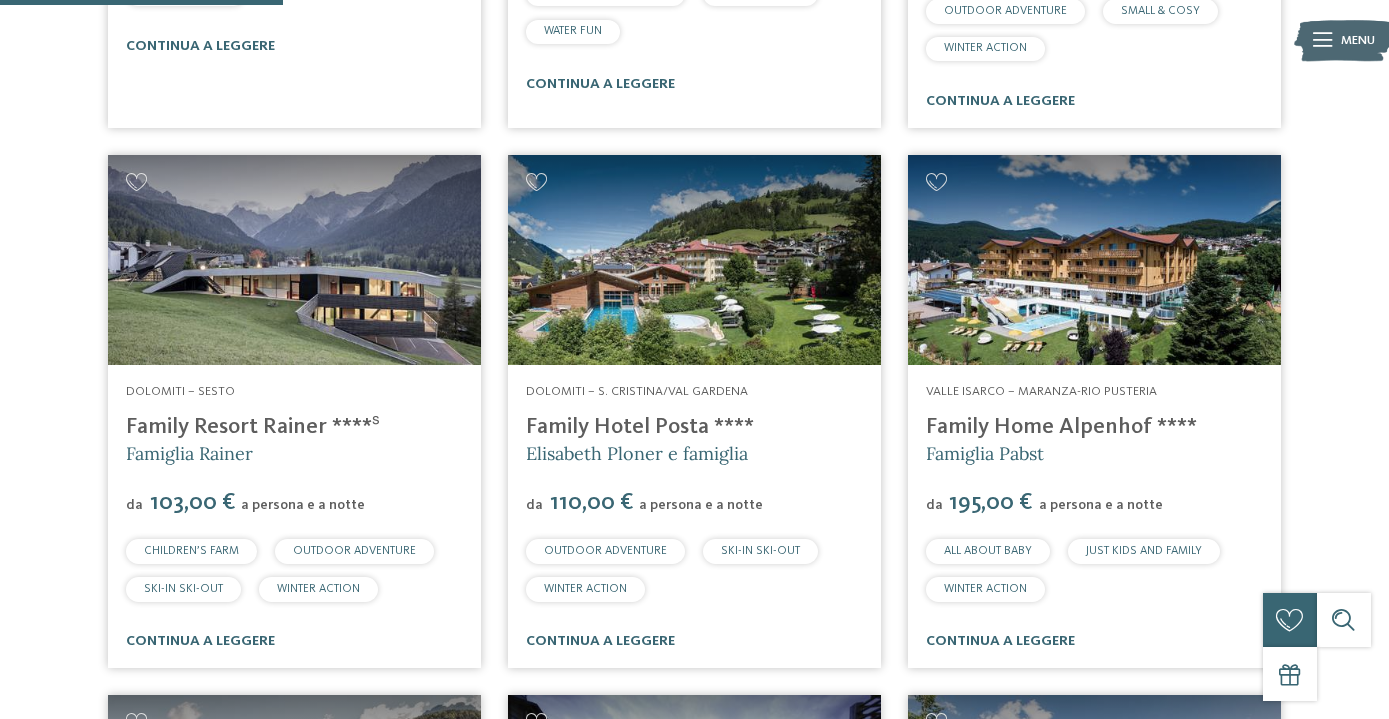 scroll, scrollTop: 1151, scrollLeft: 0, axis: vertical 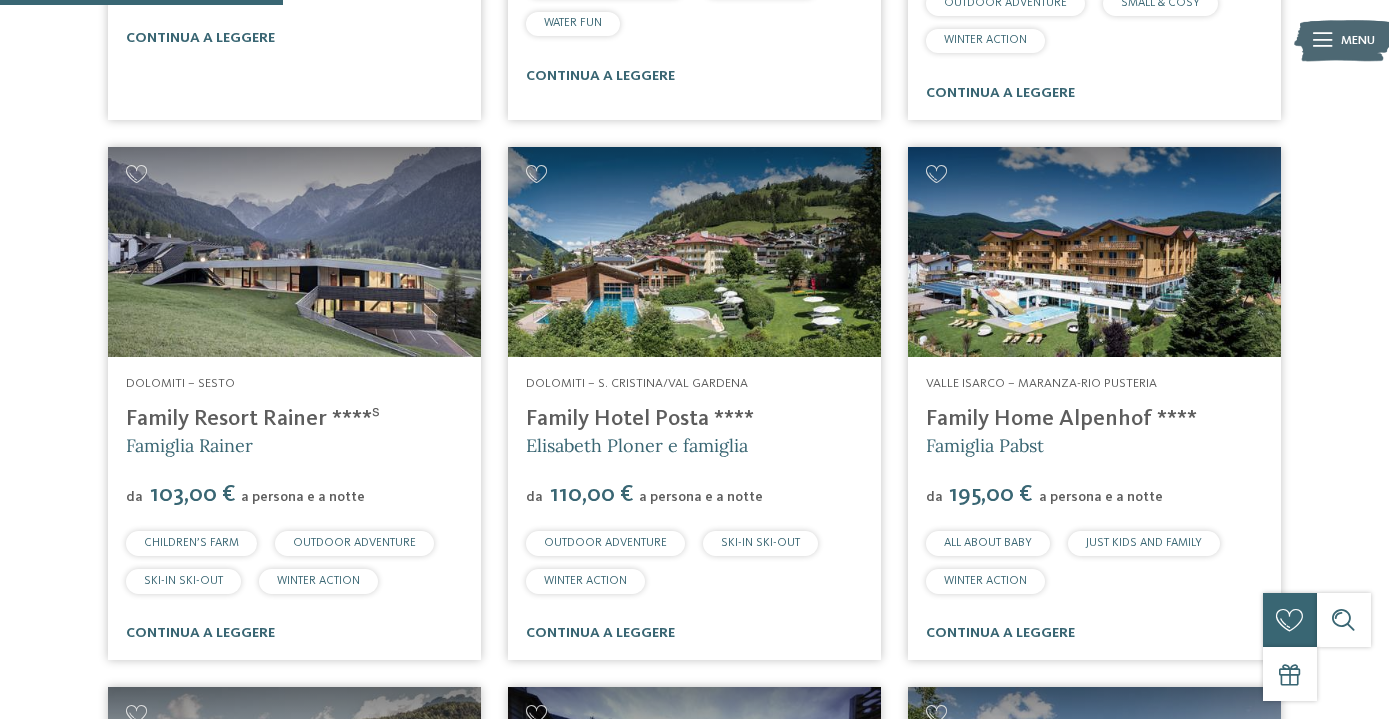 click on "Family Resort Rainer ****ˢ" at bounding box center [253, 419] 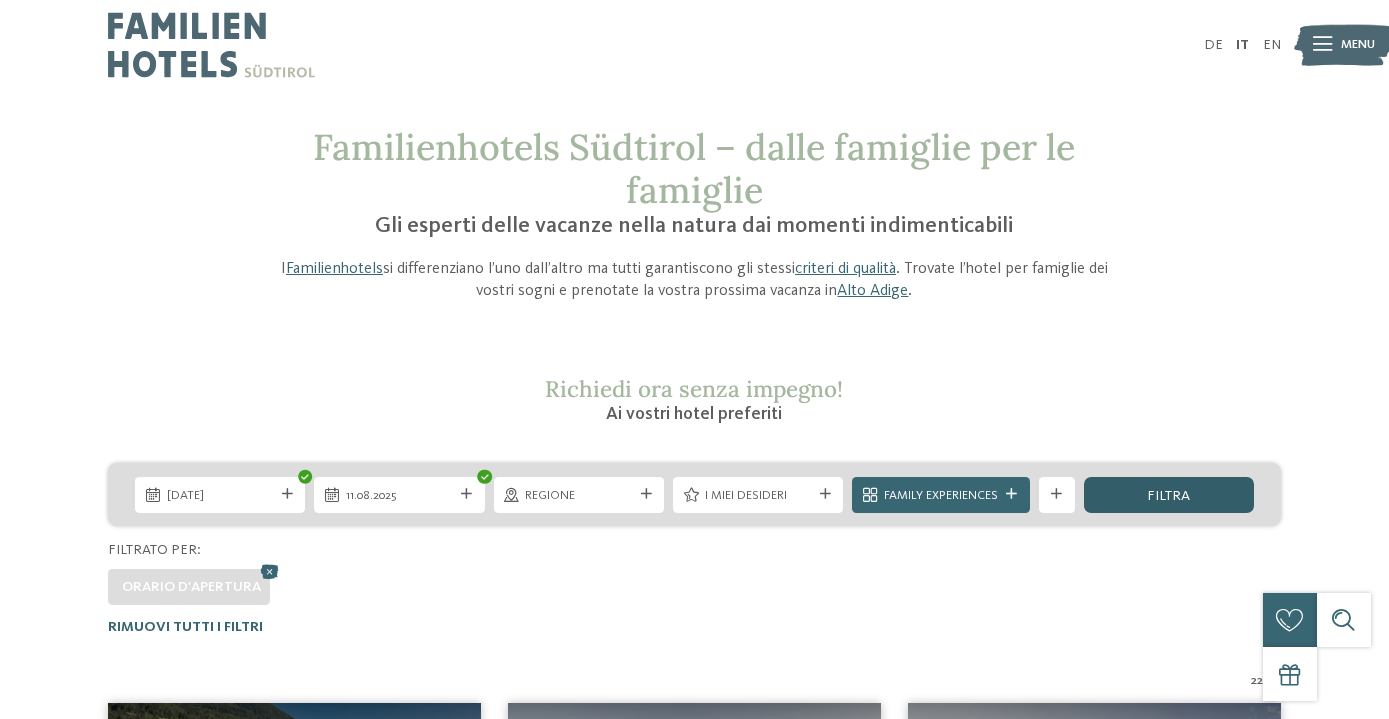 click on "filtra" at bounding box center [1169, 495] 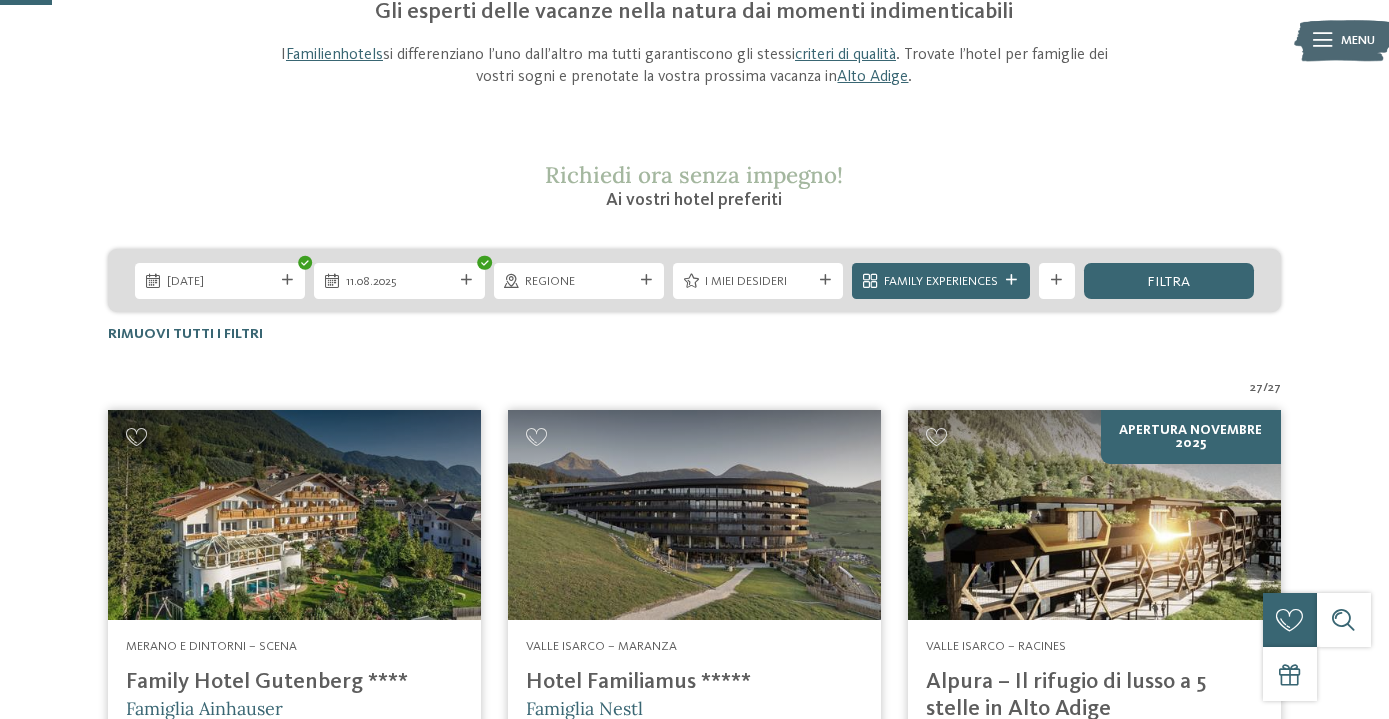 scroll, scrollTop: 207, scrollLeft: 0, axis: vertical 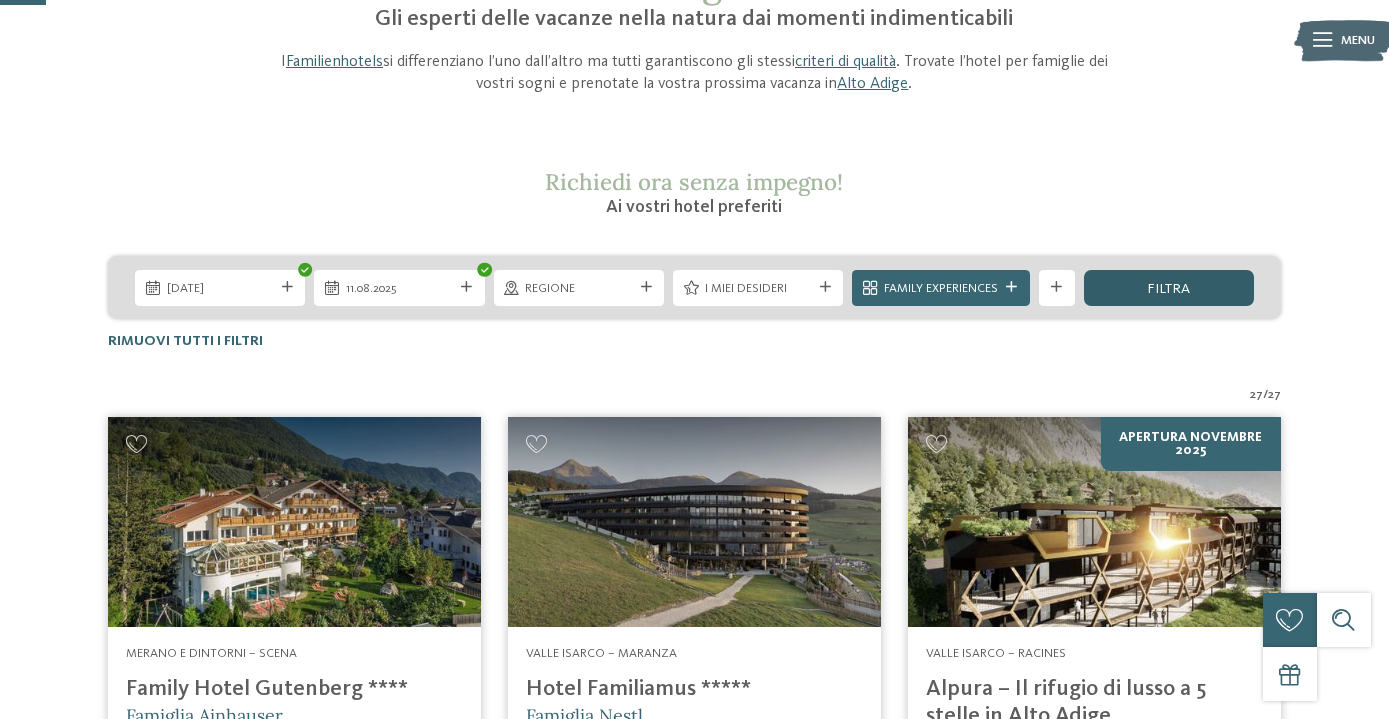 click on "filtra" at bounding box center (1169, 288) 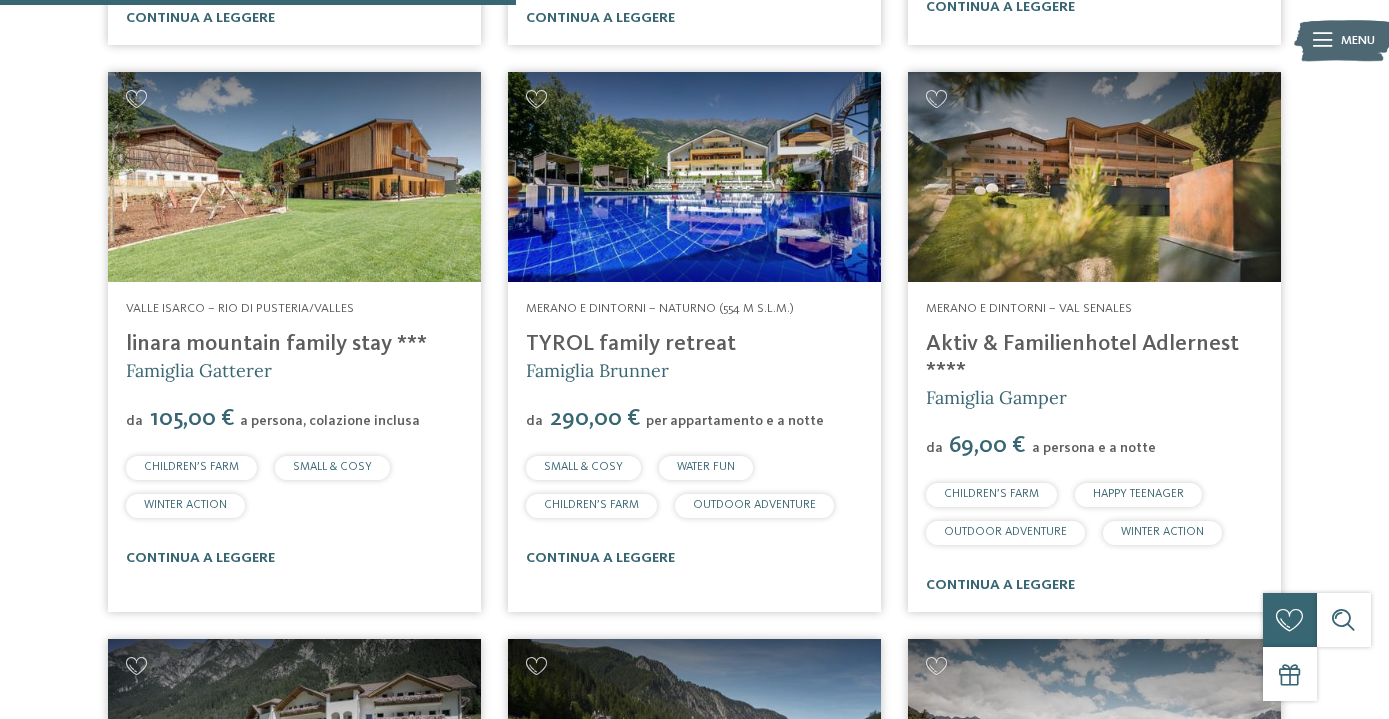 scroll, scrollTop: 2312, scrollLeft: 0, axis: vertical 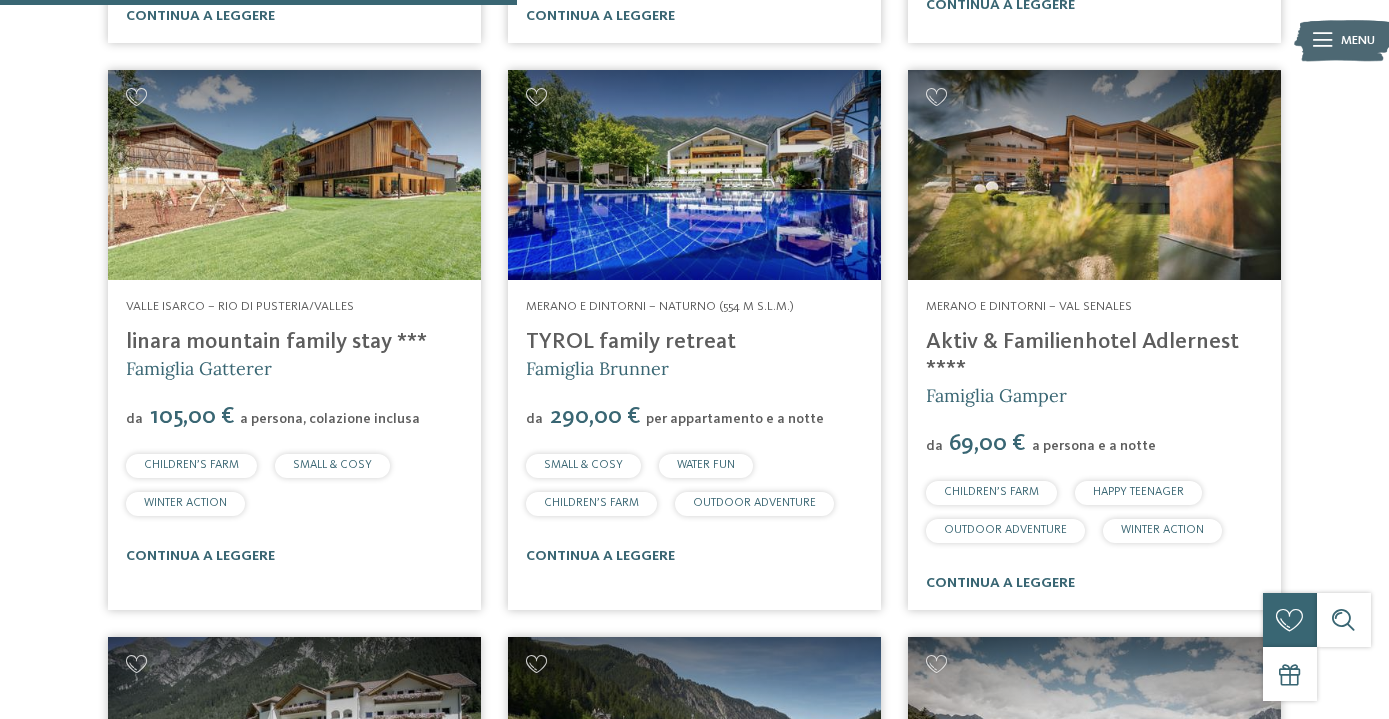 click on "linara mountain family stay ***" at bounding box center [276, 342] 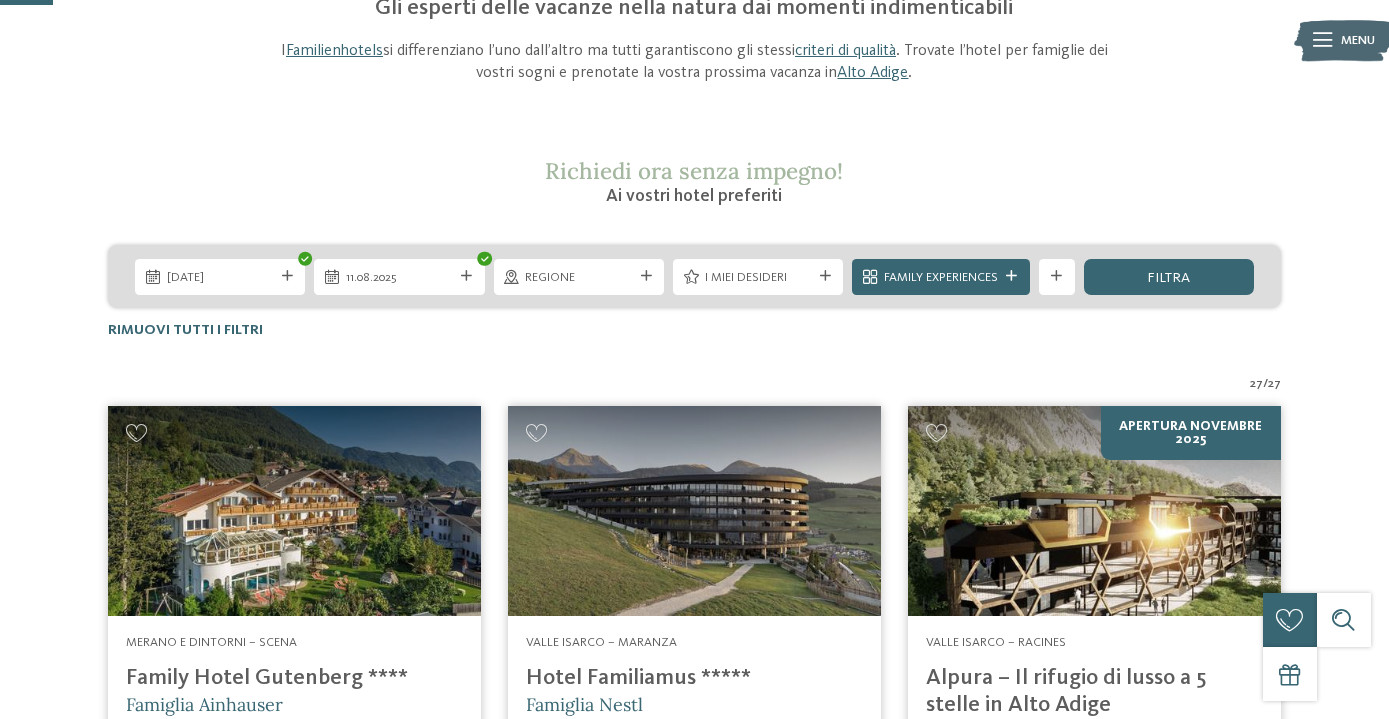scroll, scrollTop: 236, scrollLeft: 0, axis: vertical 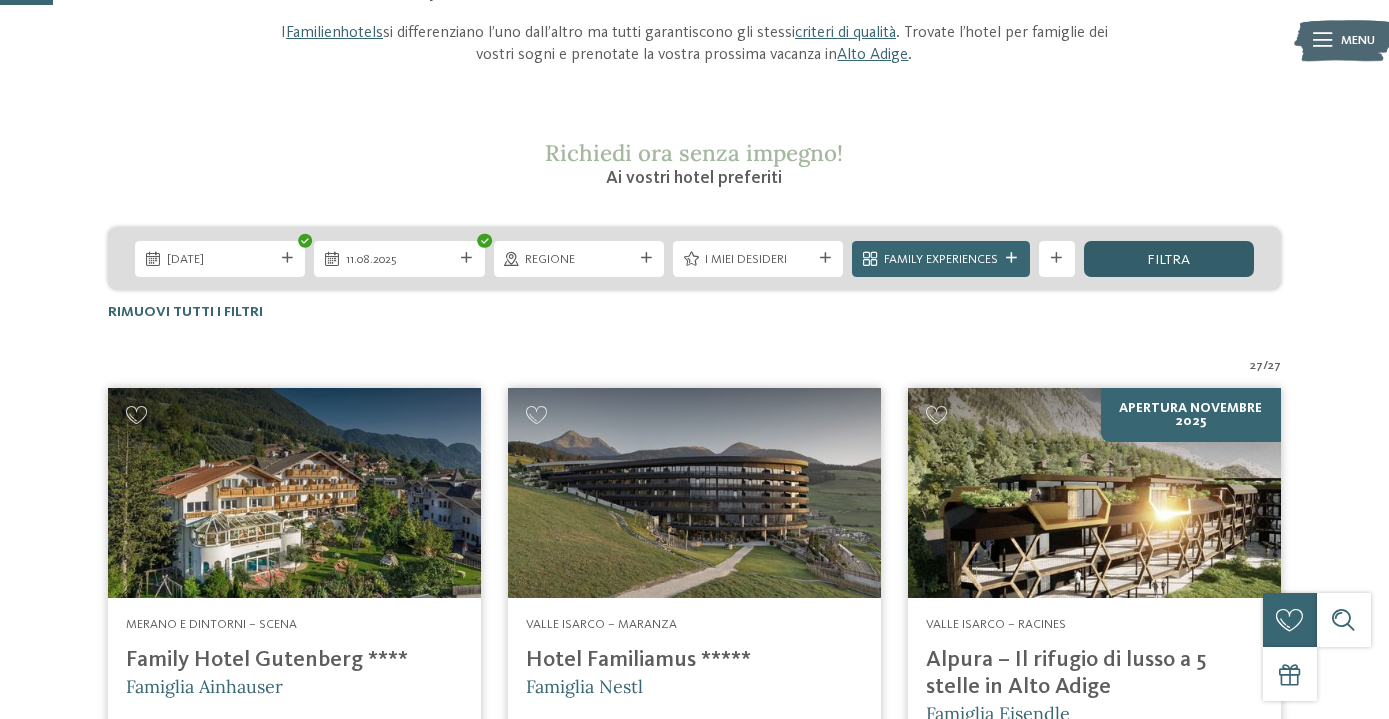 click on "filtra" at bounding box center (1169, 259) 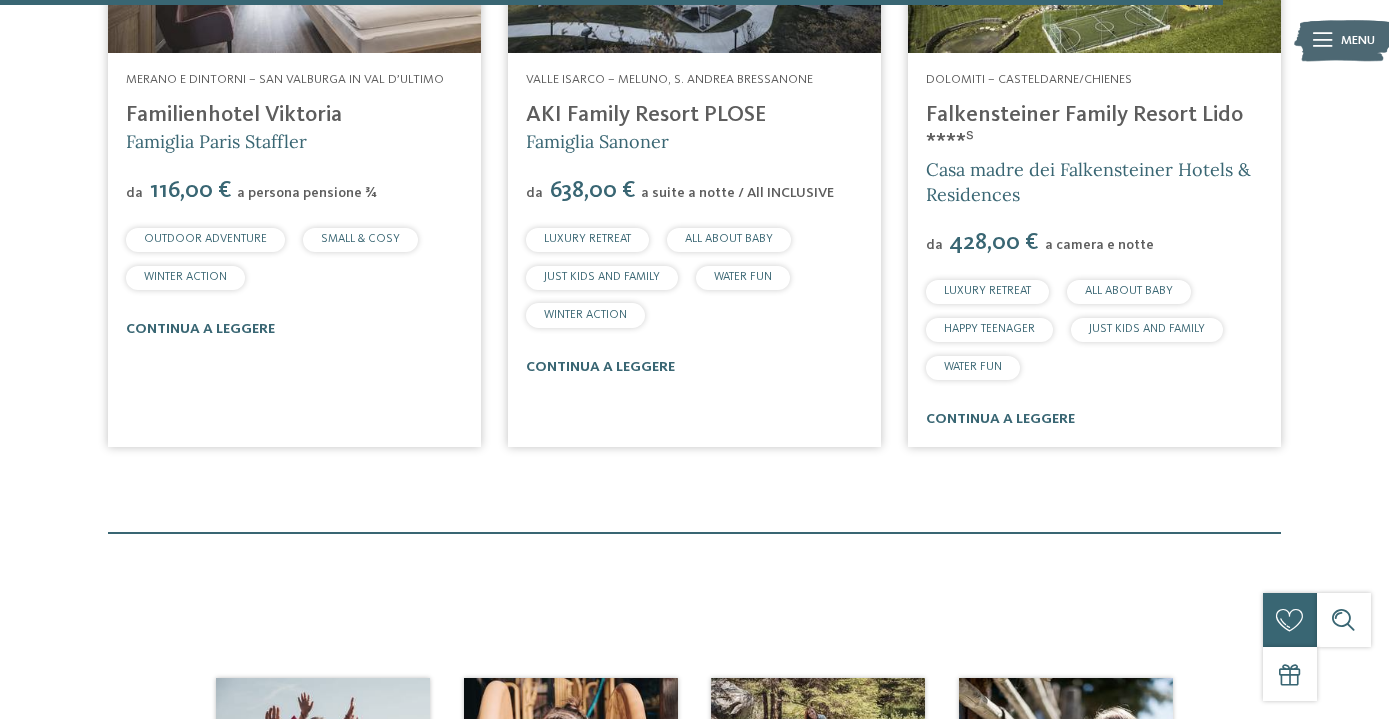 scroll, scrollTop: 5473, scrollLeft: 0, axis: vertical 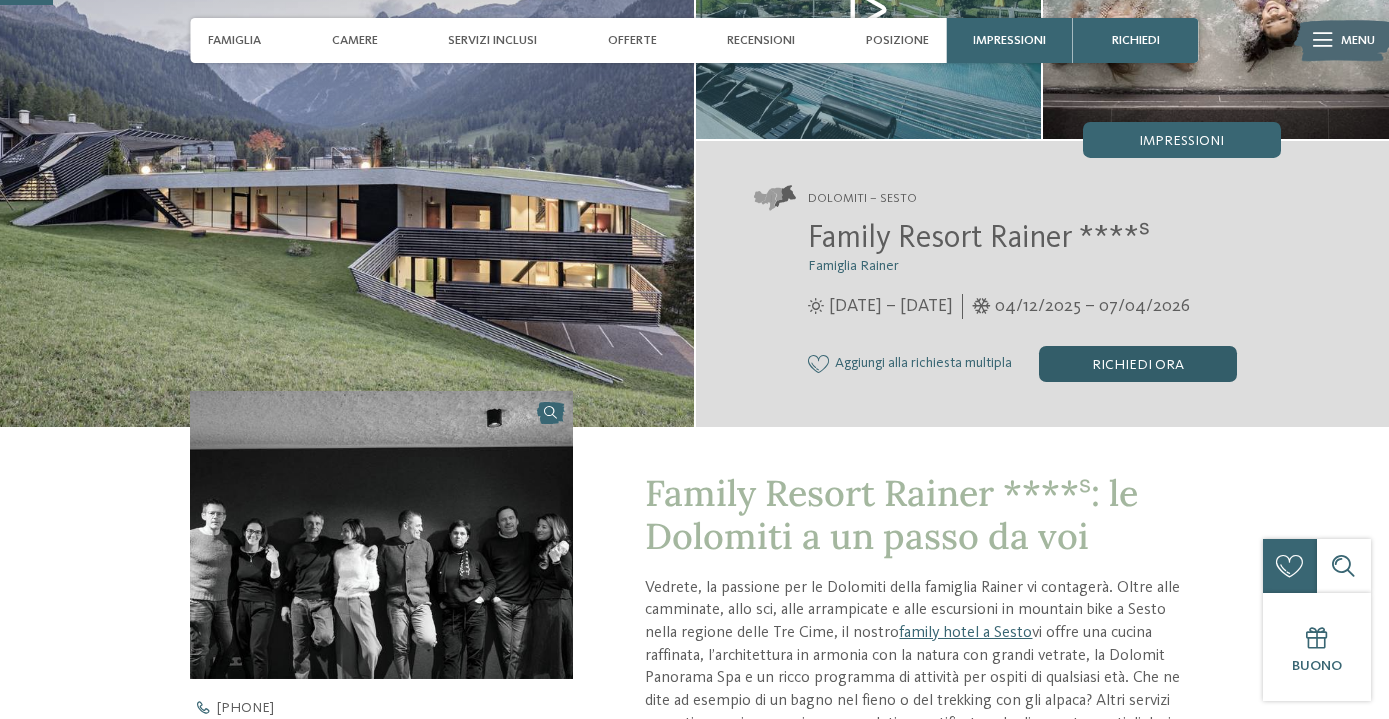 click on "Richiedi ora" at bounding box center [1138, 364] 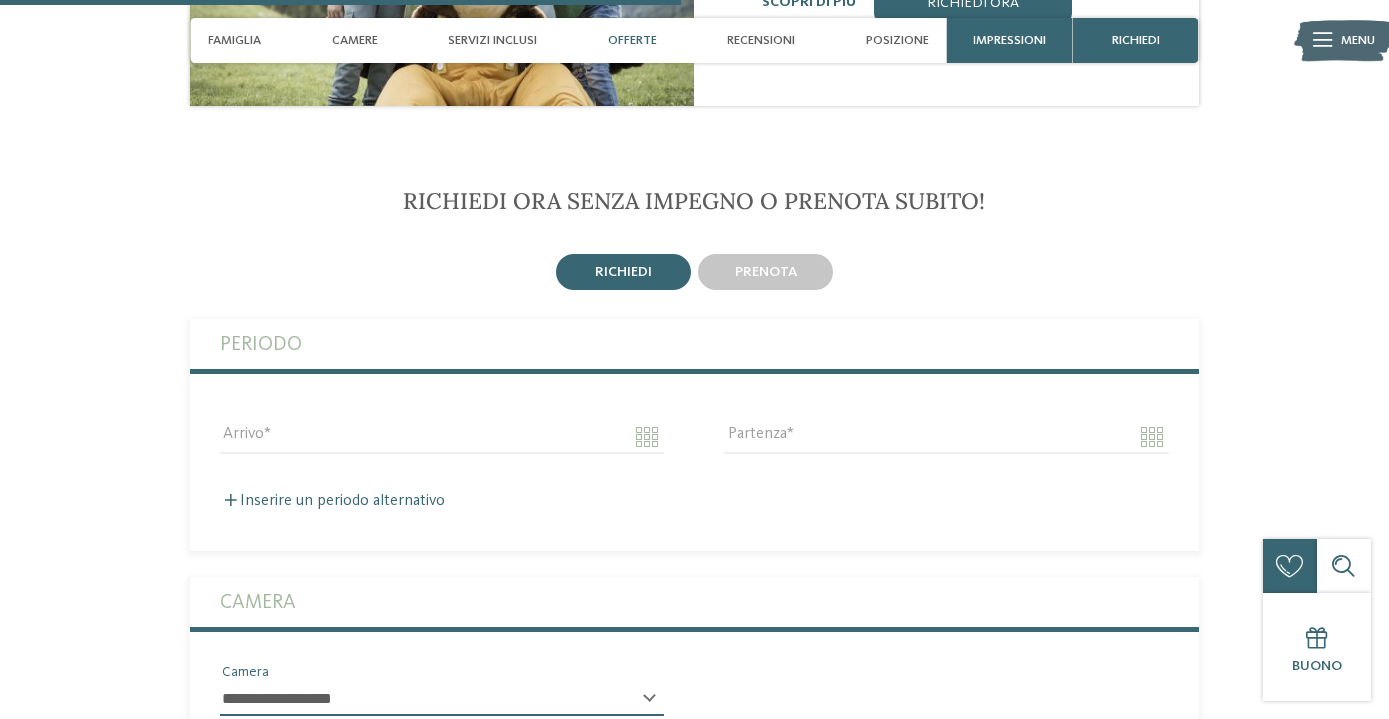 scroll, scrollTop: 2844, scrollLeft: 0, axis: vertical 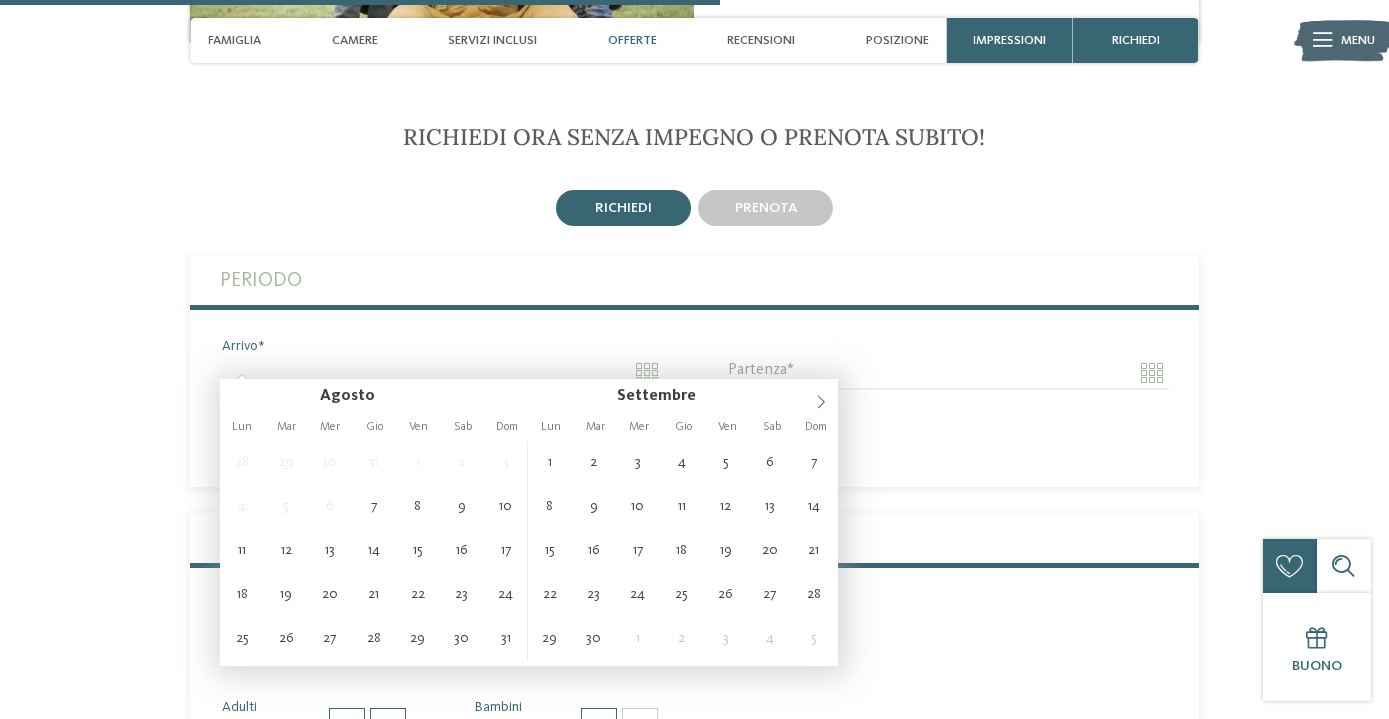 click on "Arrivo" at bounding box center [442, 373] 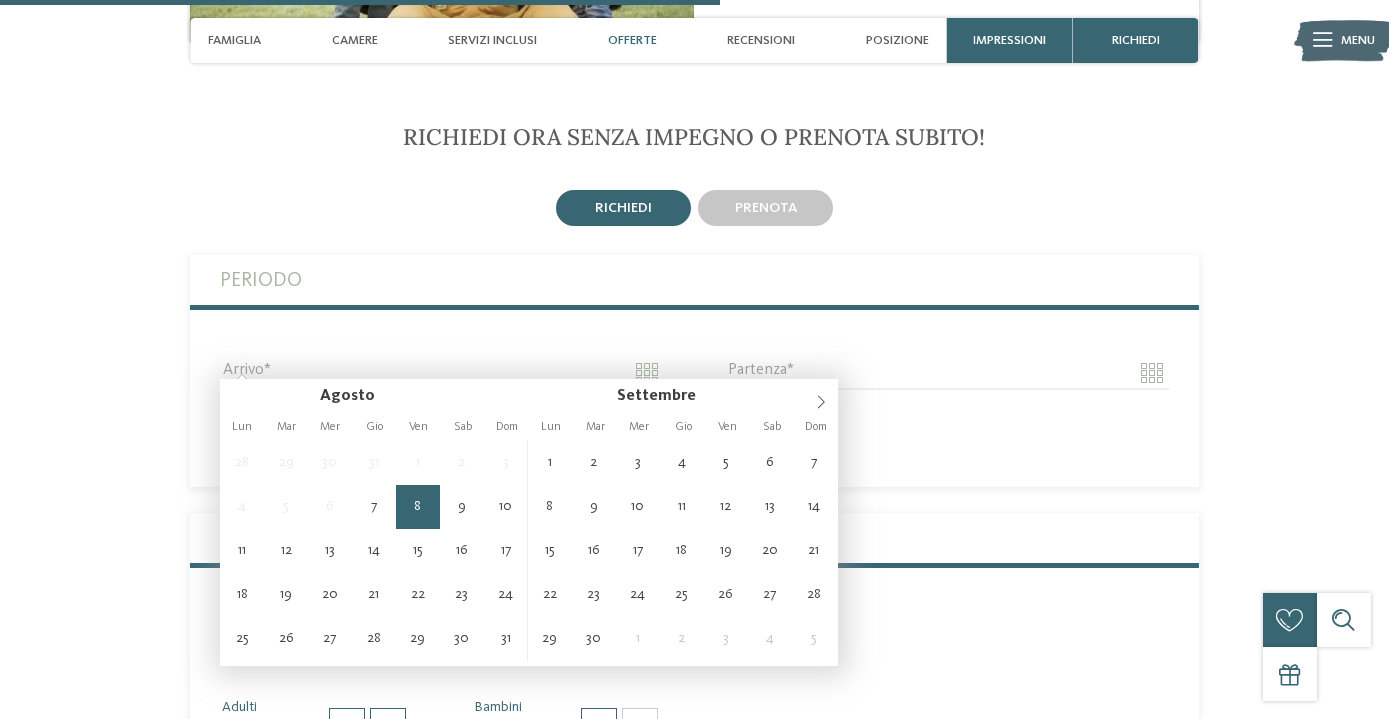 type on "**********" 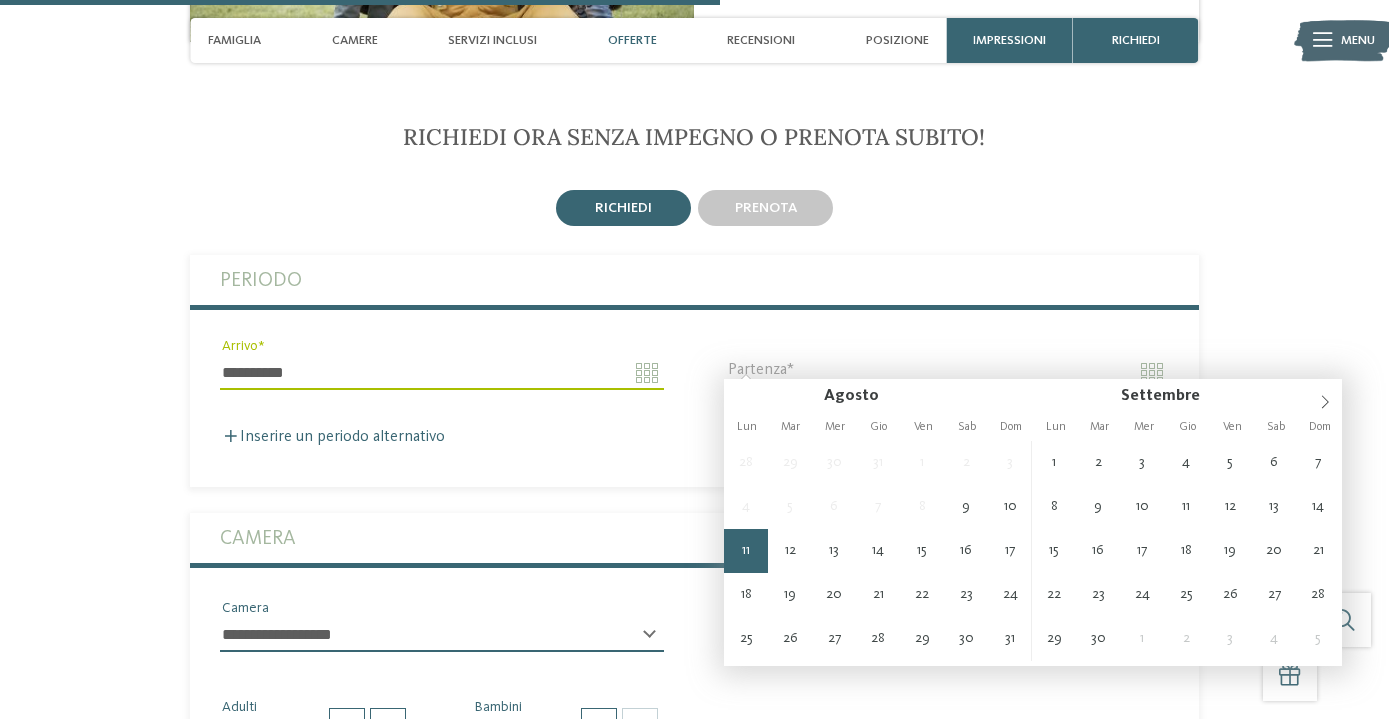 type on "**********" 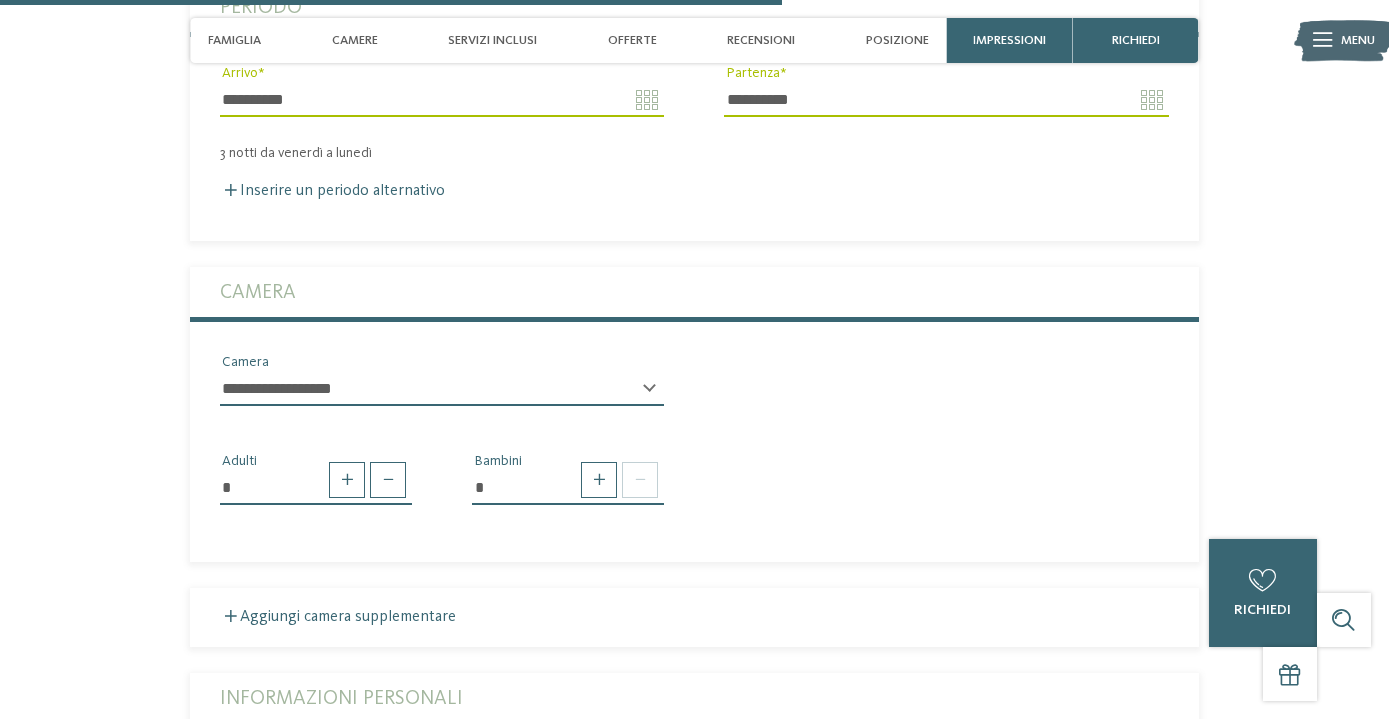scroll, scrollTop: 3147, scrollLeft: 0, axis: vertical 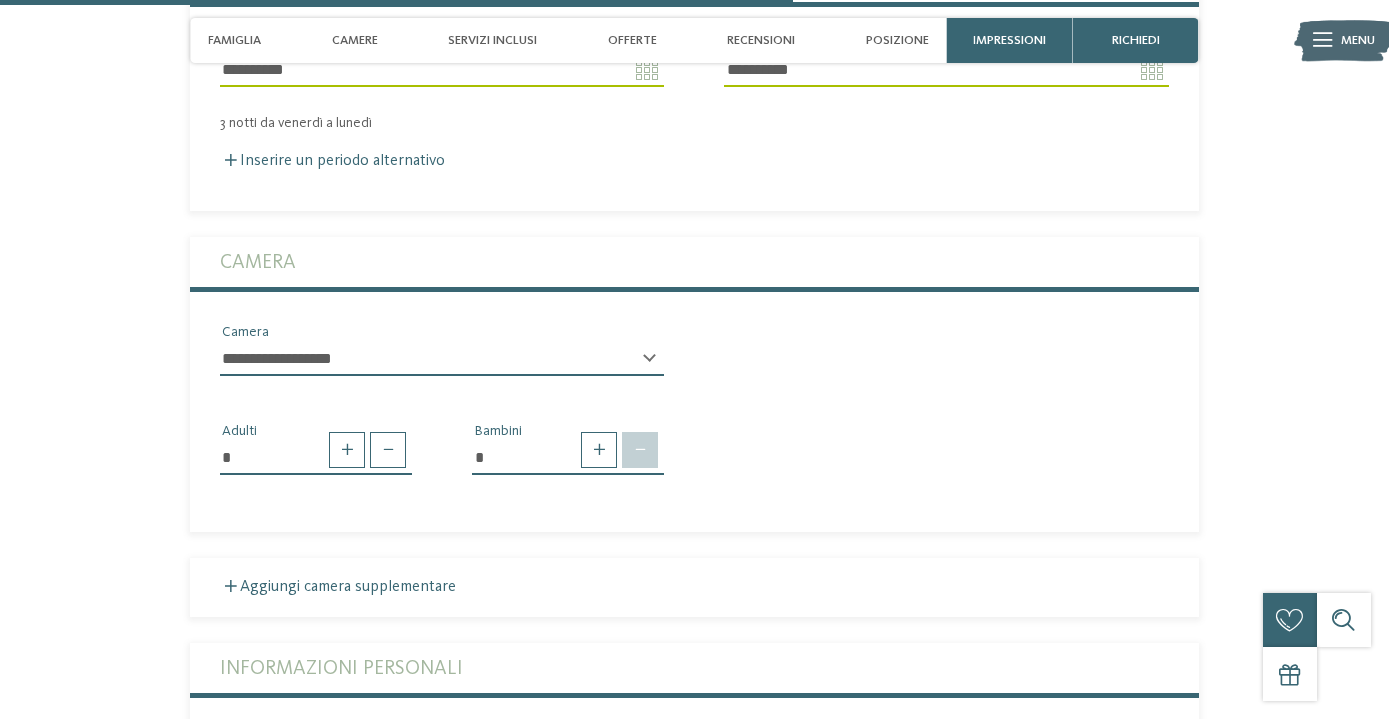 click at bounding box center [640, 450] 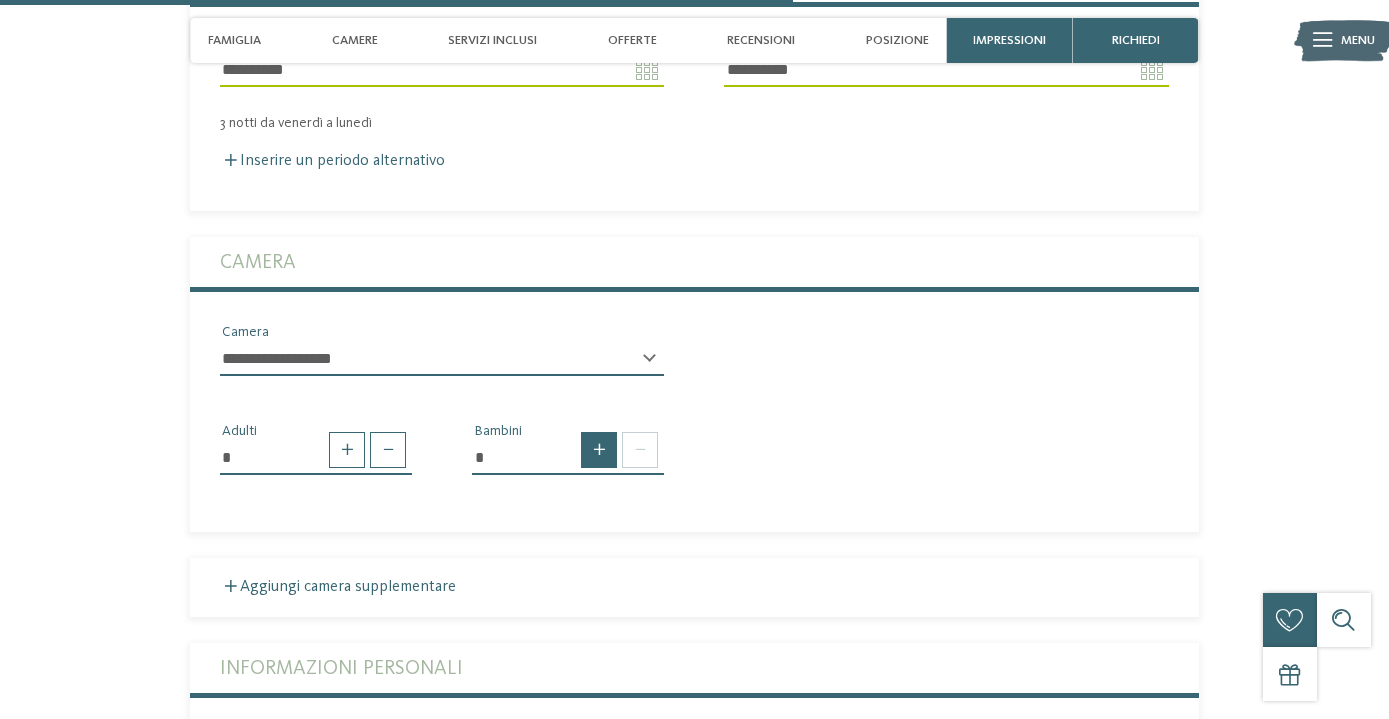 click at bounding box center (599, 450) 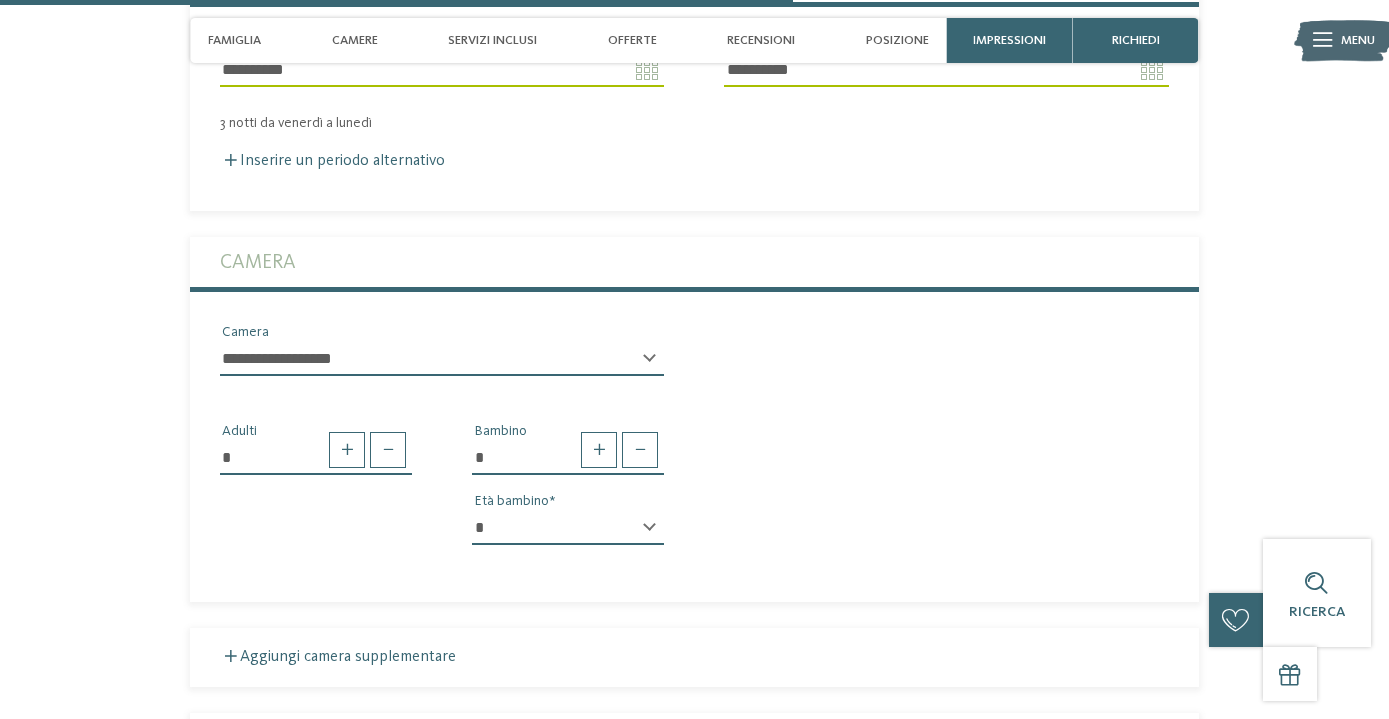 click on "*     Bambino       * * * * * * * * * * * ** ** ** ** ** ** ** **     Età bambino" at bounding box center [568, 491] 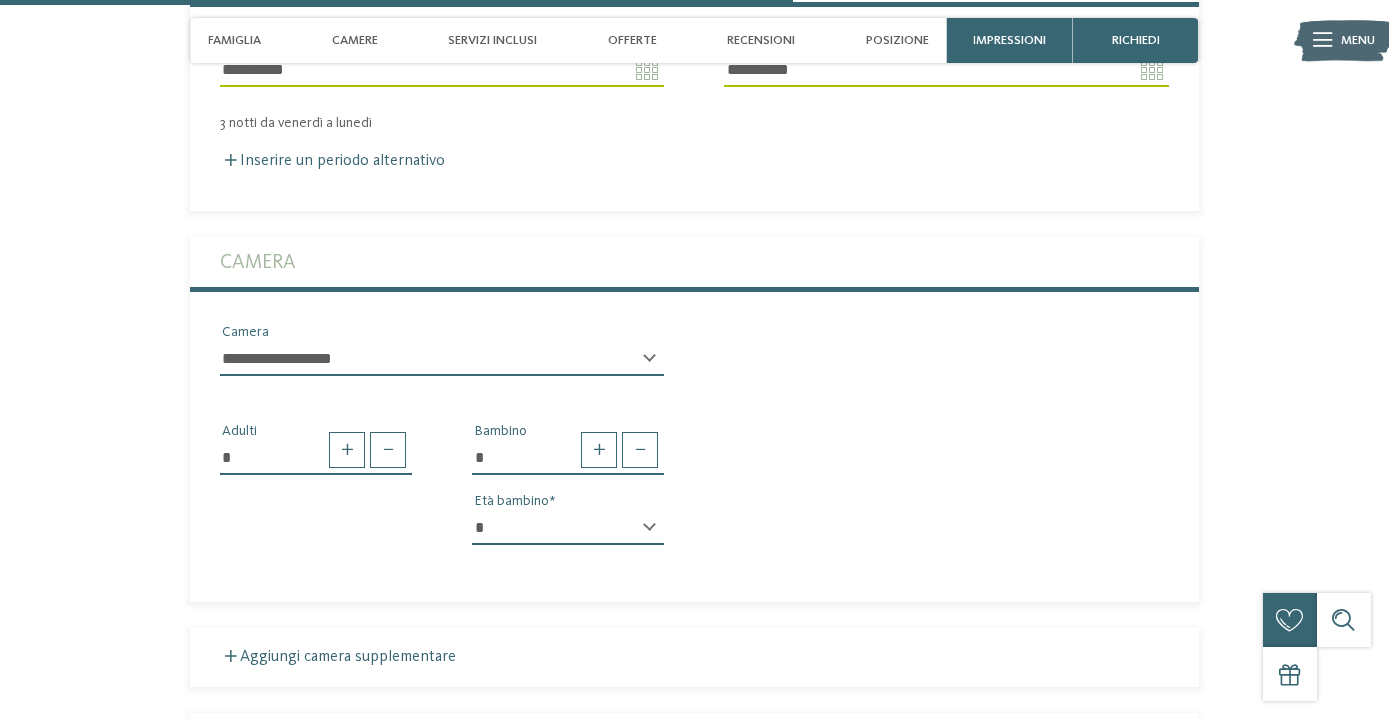 select on "*" 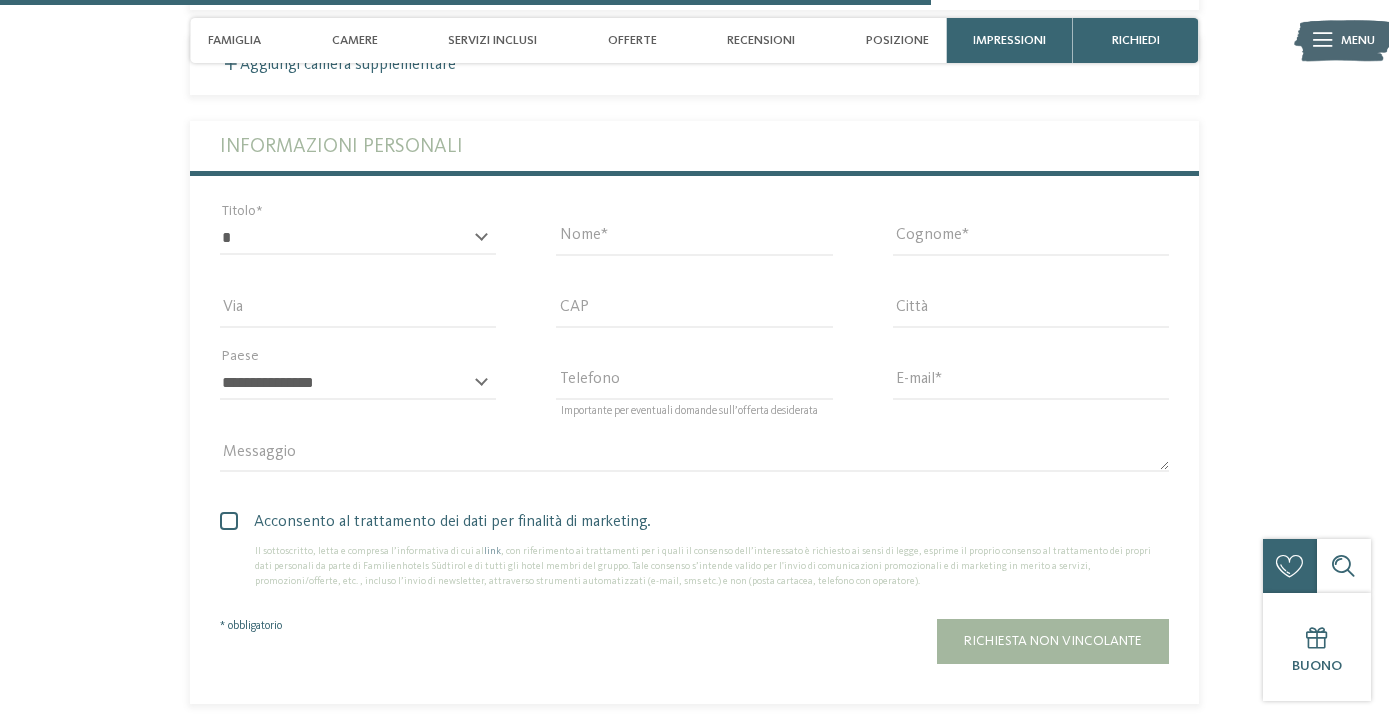 scroll, scrollTop: 3741, scrollLeft: 0, axis: vertical 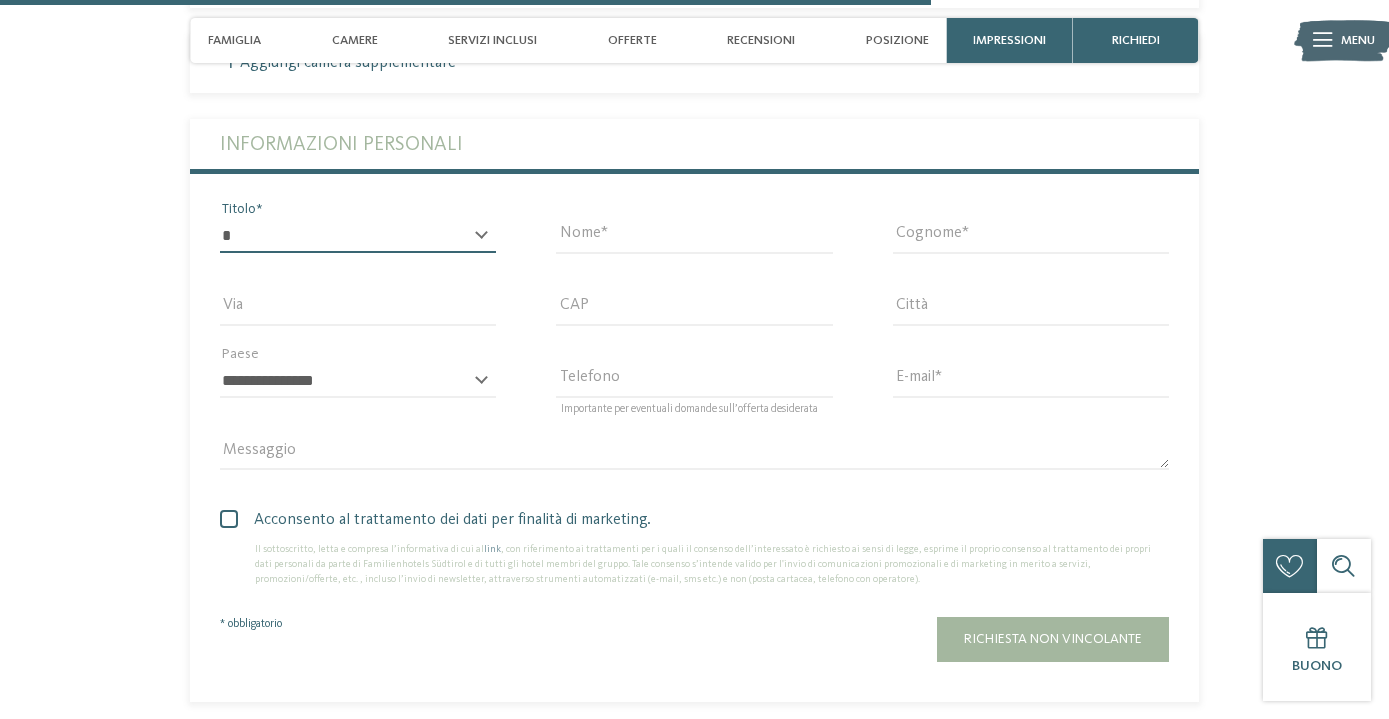 select on "*" 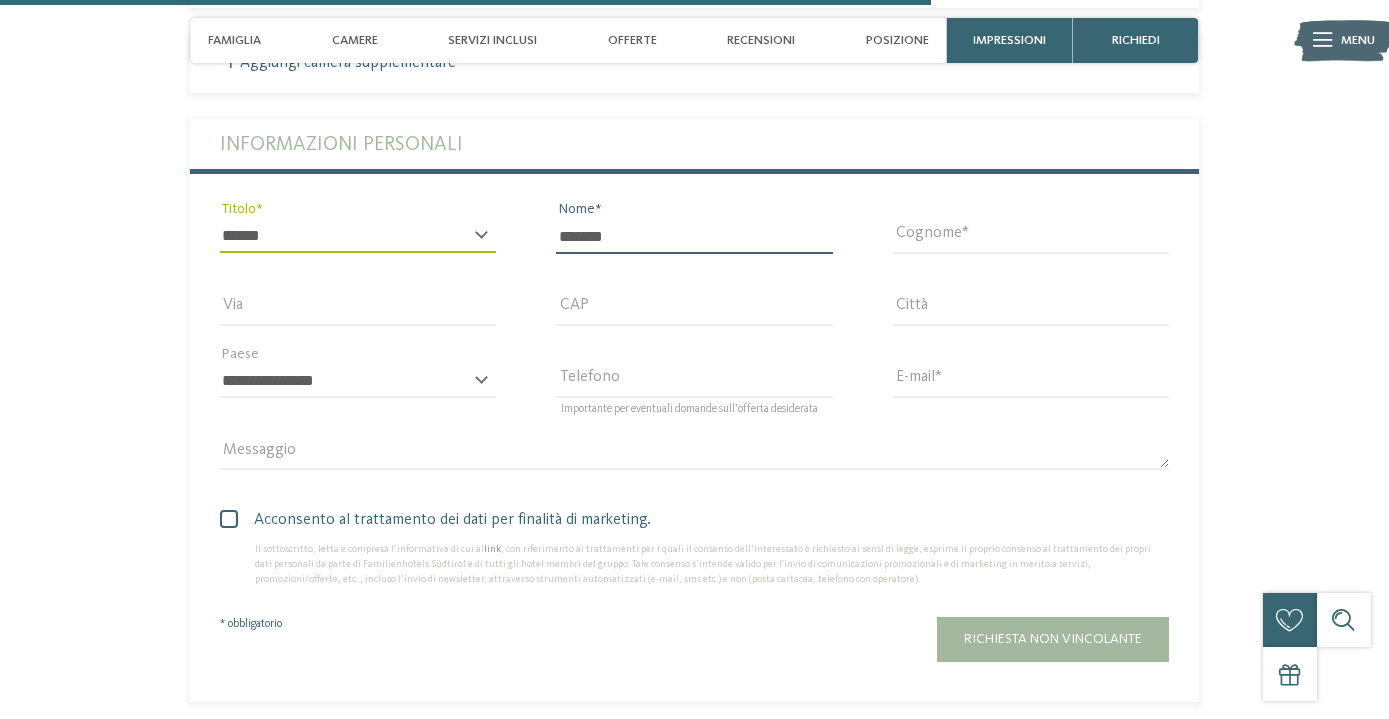 type on "*******" 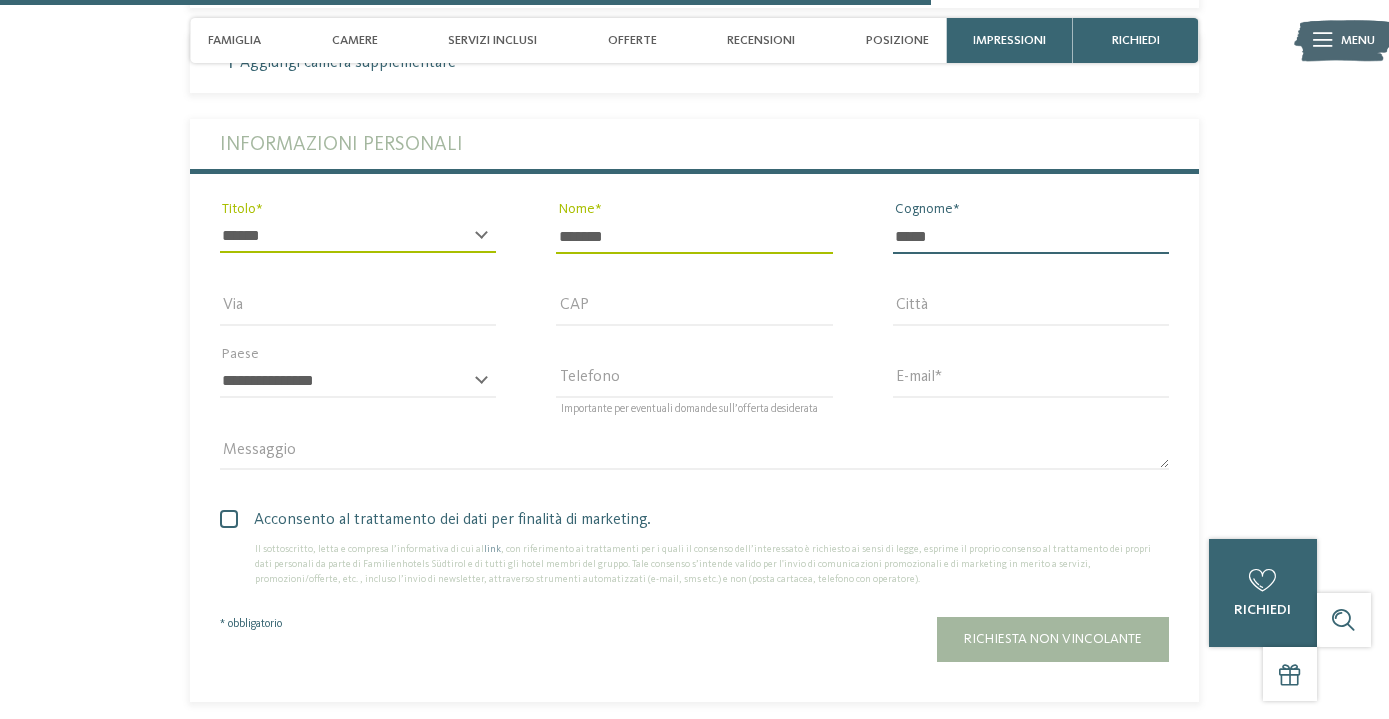 type on "*****" 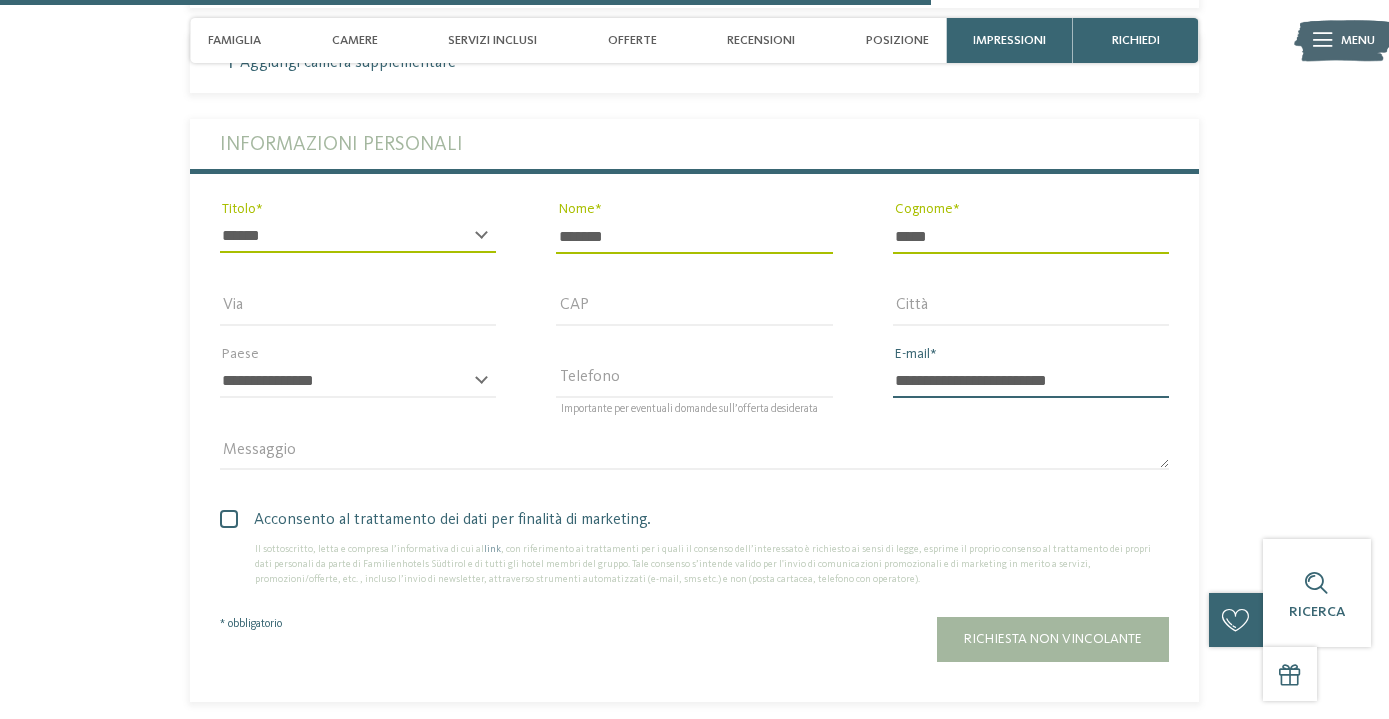 type on "**********" 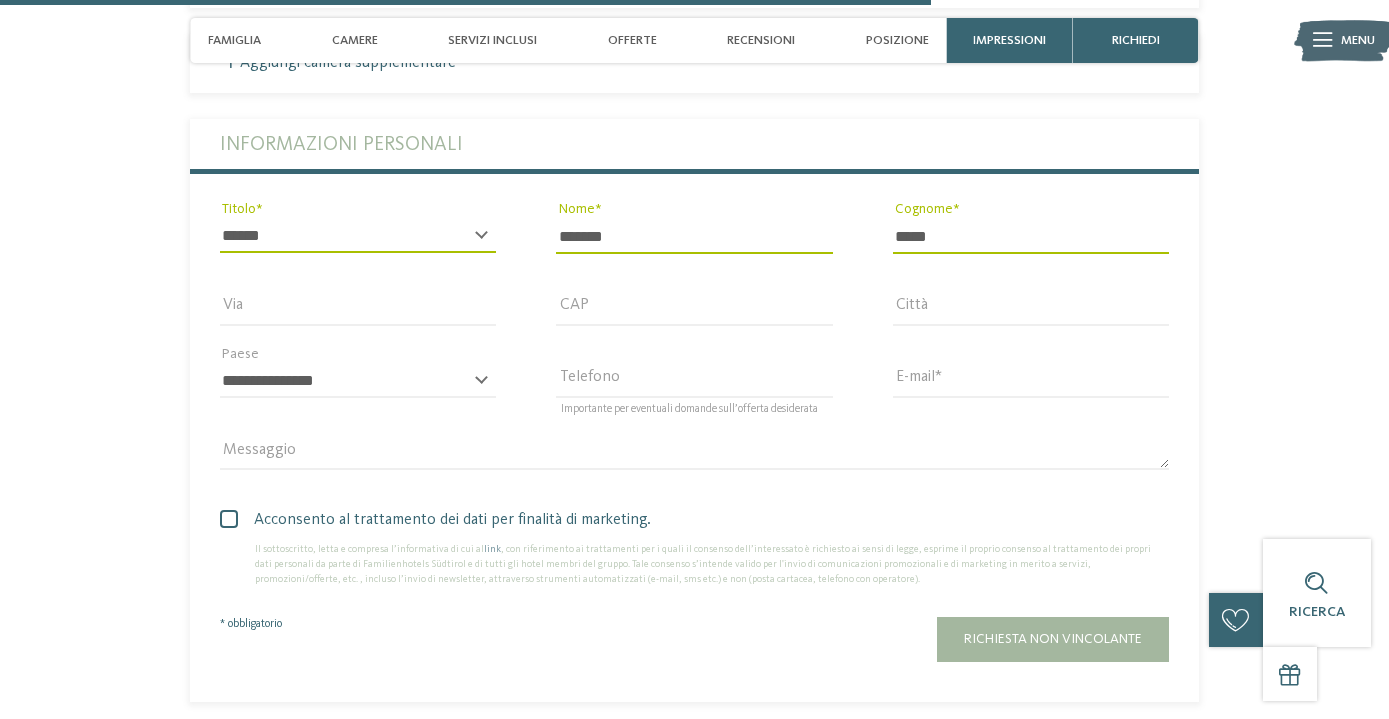click at bounding box center (229, 519) 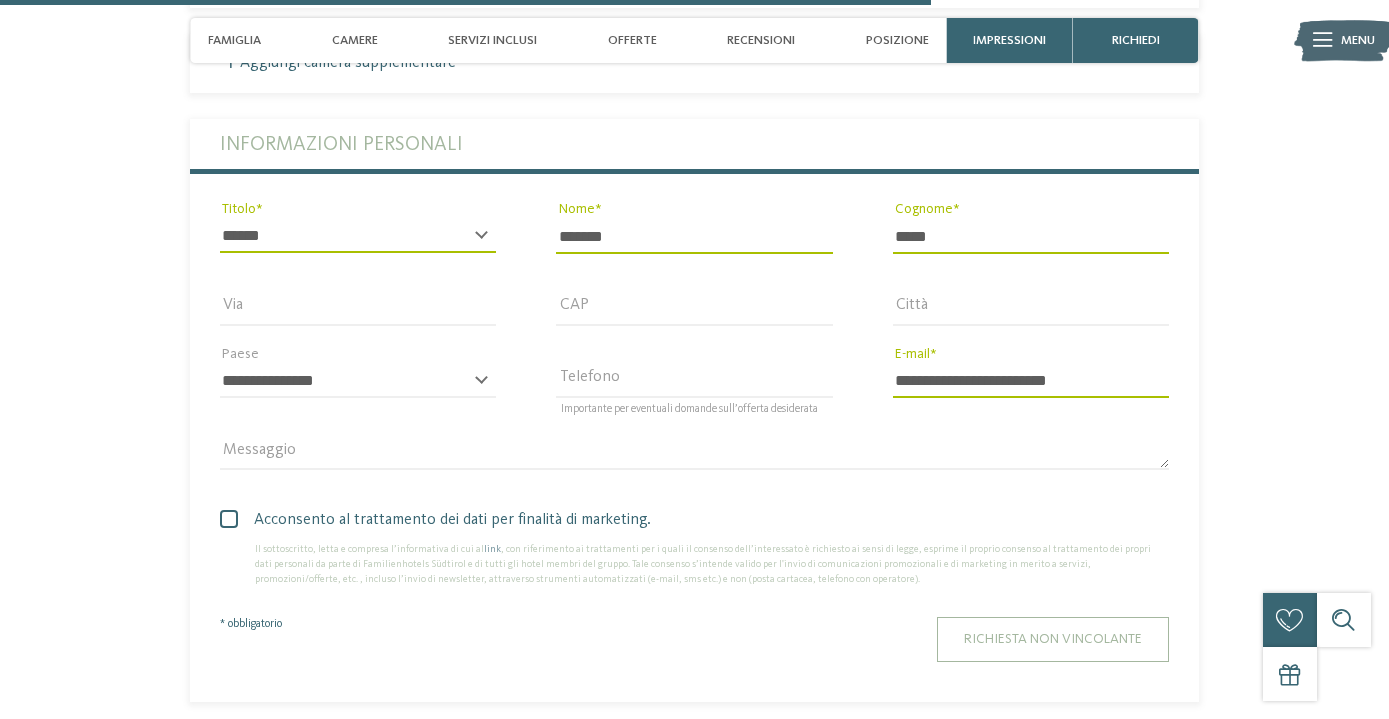 click on "Richiesta non vincolante" at bounding box center [1053, 639] 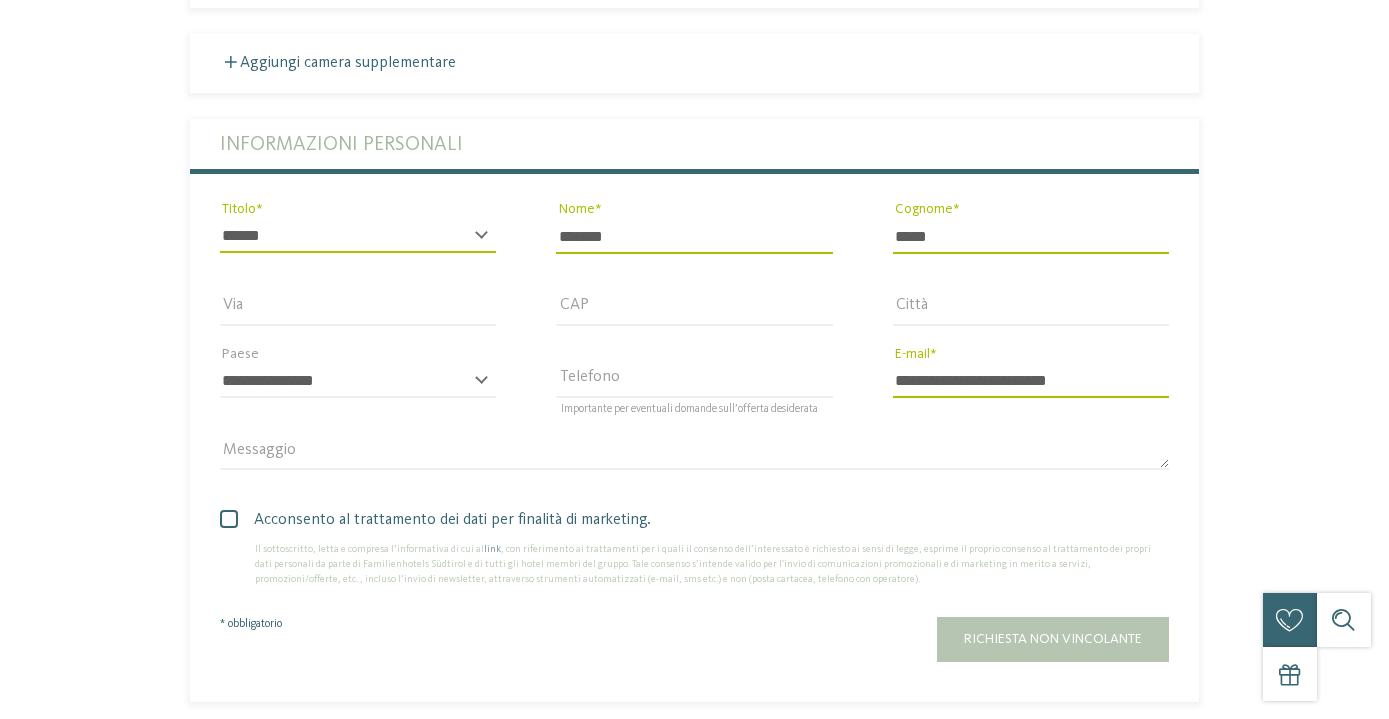 scroll, scrollTop: 0, scrollLeft: 0, axis: both 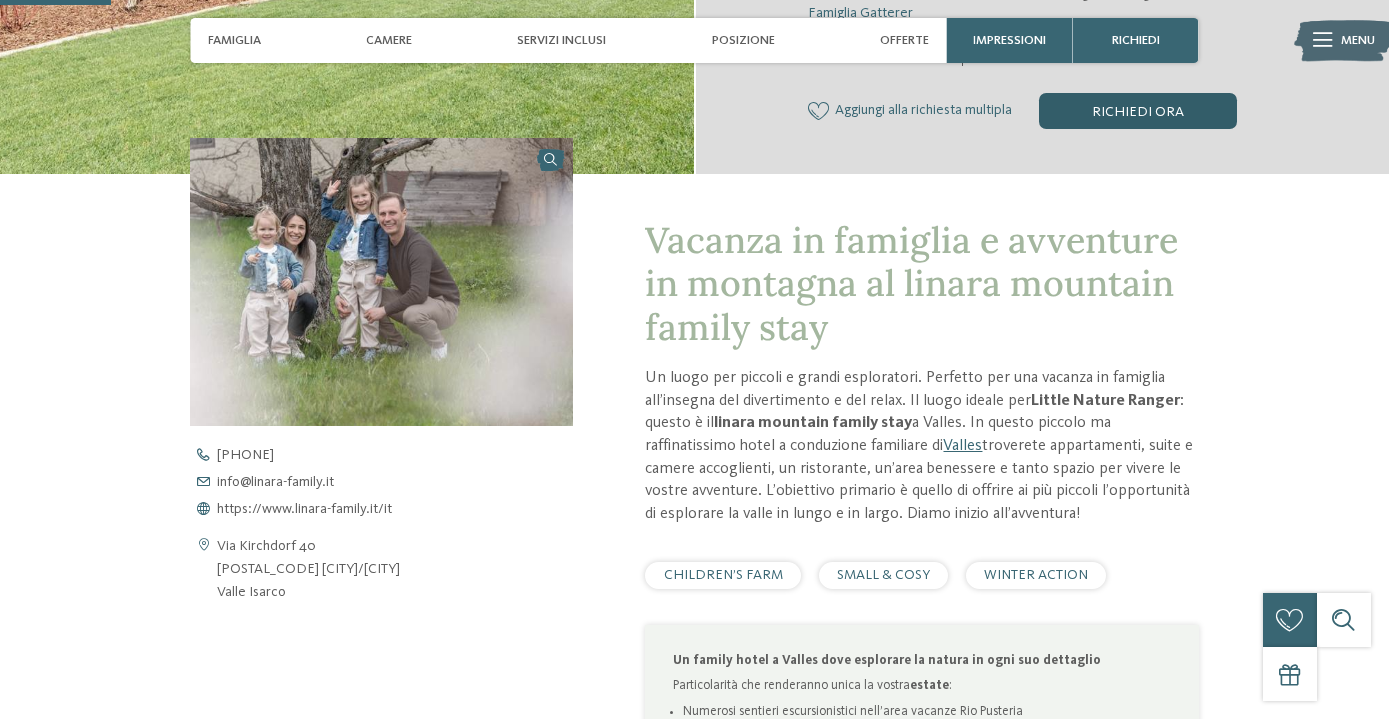 click on "Richiedi ora" at bounding box center [1138, 111] 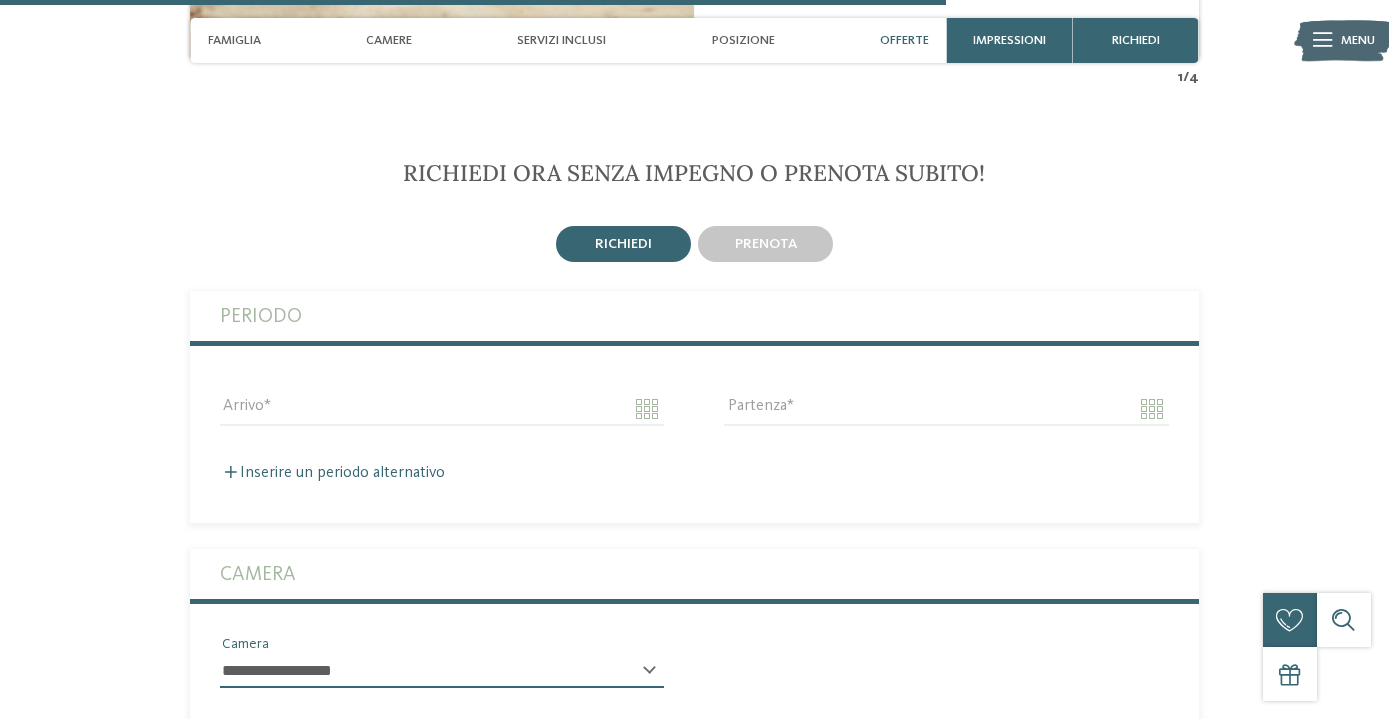 scroll, scrollTop: 3965, scrollLeft: 0, axis: vertical 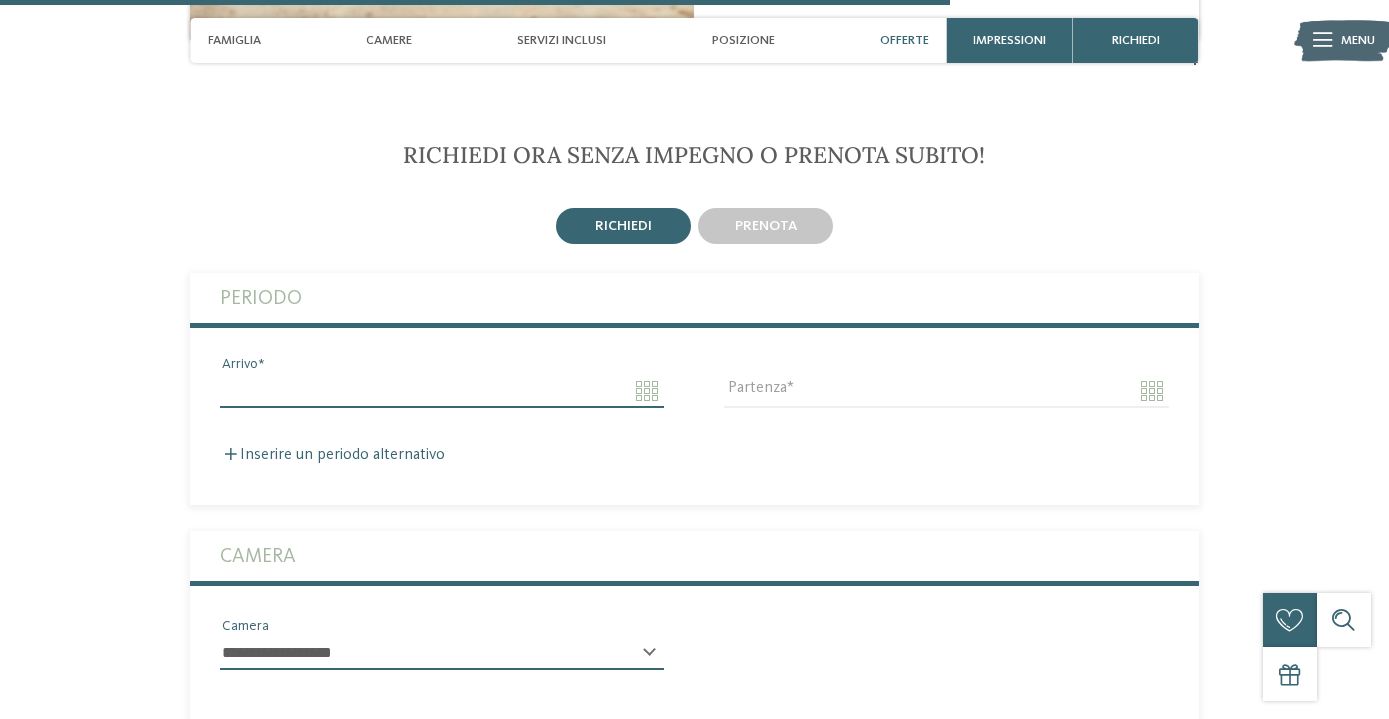 click on "Arrivo" at bounding box center (442, 391) 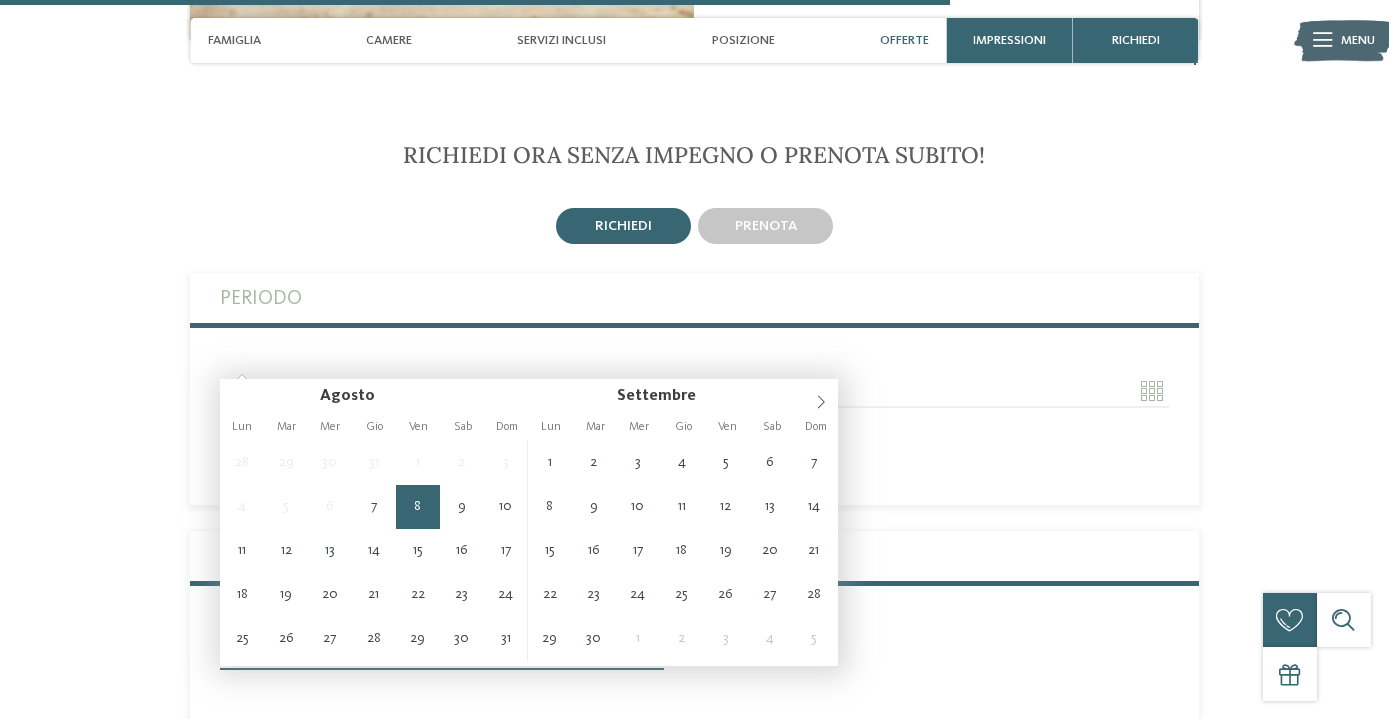 type on "**********" 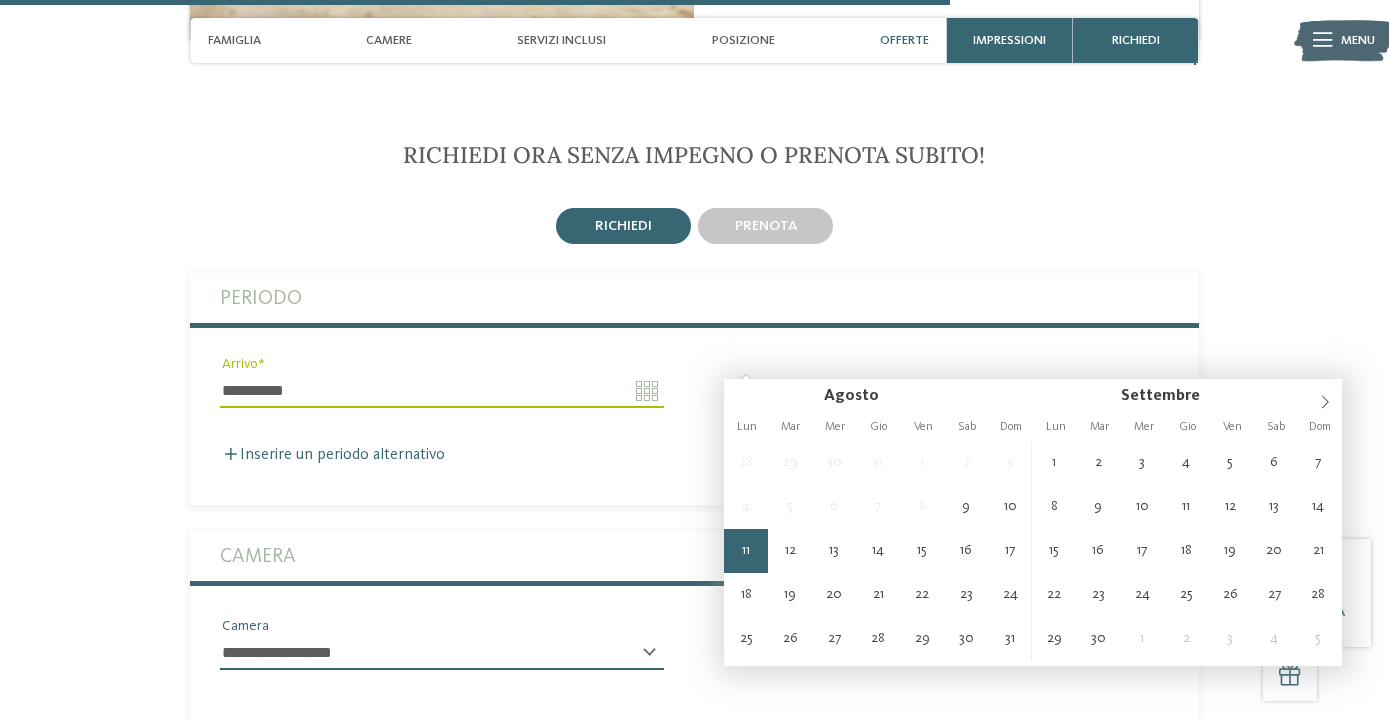 type on "**********" 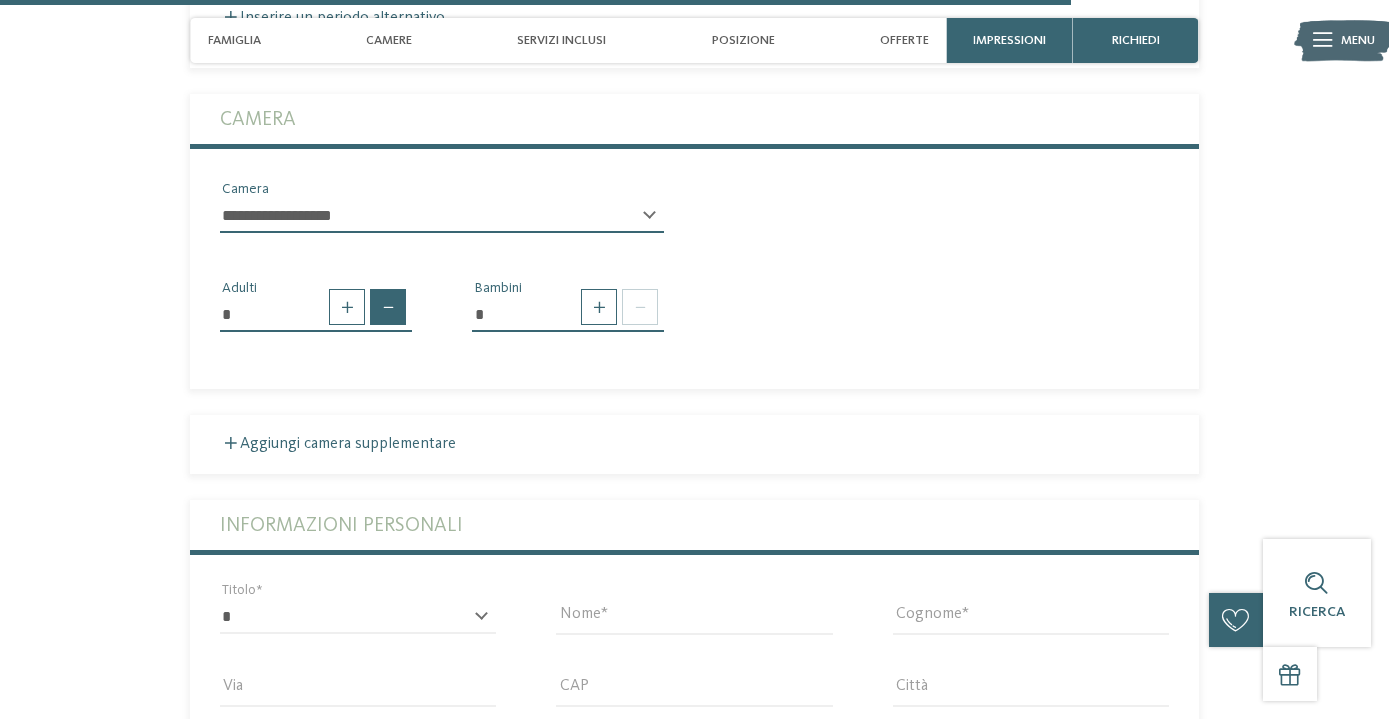 scroll, scrollTop: 4489, scrollLeft: 0, axis: vertical 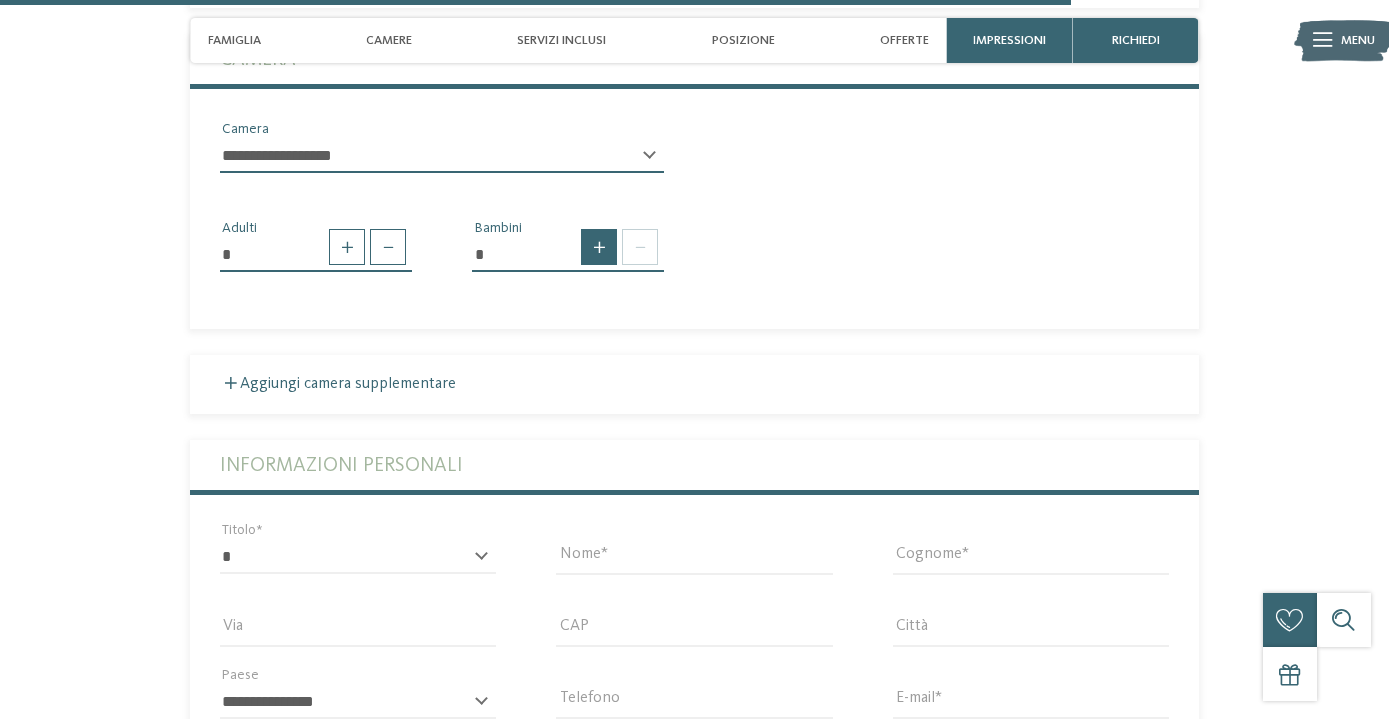 click at bounding box center [599, 247] 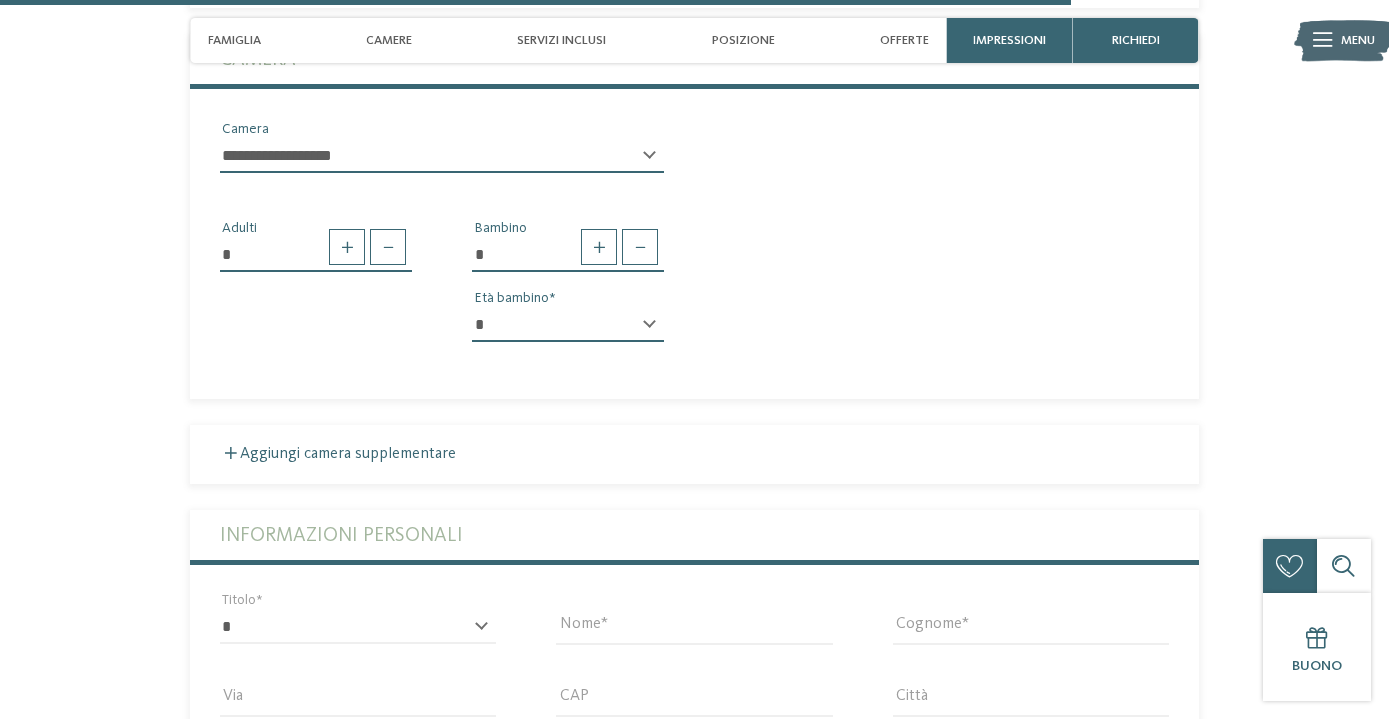 select on "*" 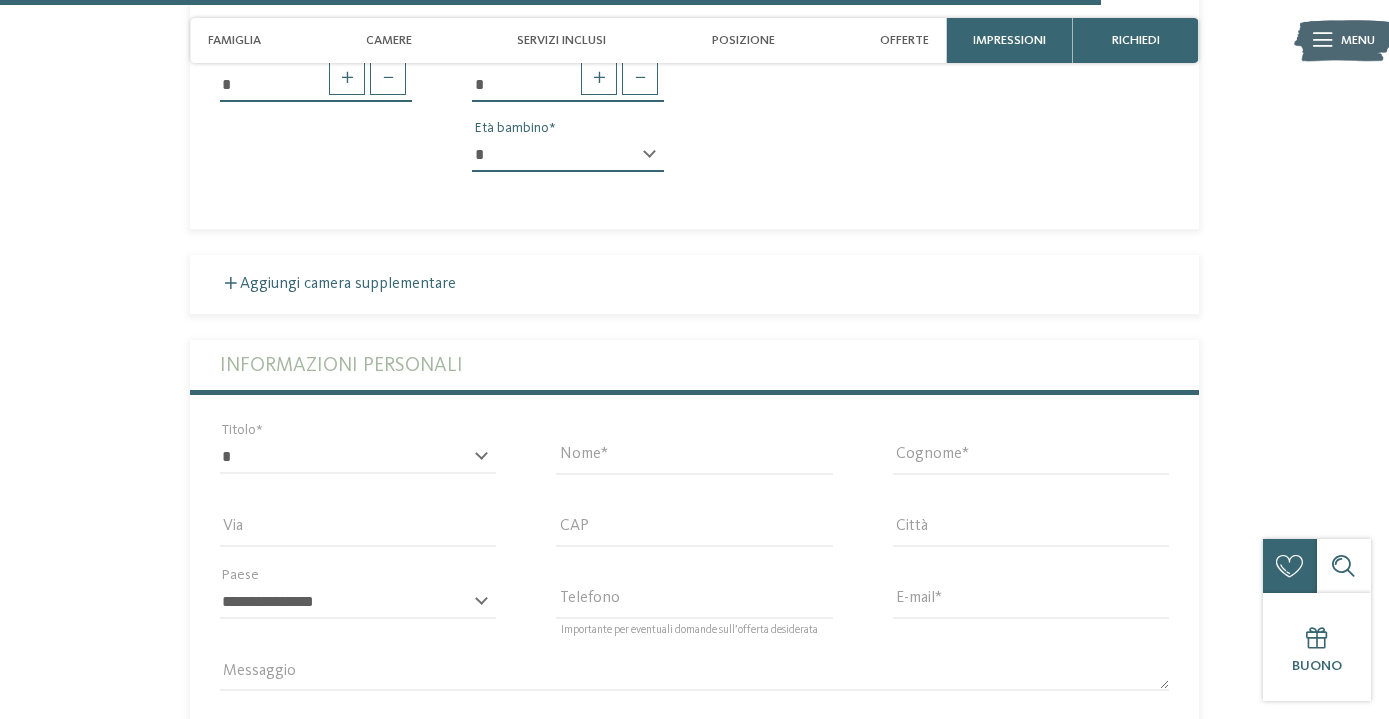 scroll, scrollTop: 4670, scrollLeft: 0, axis: vertical 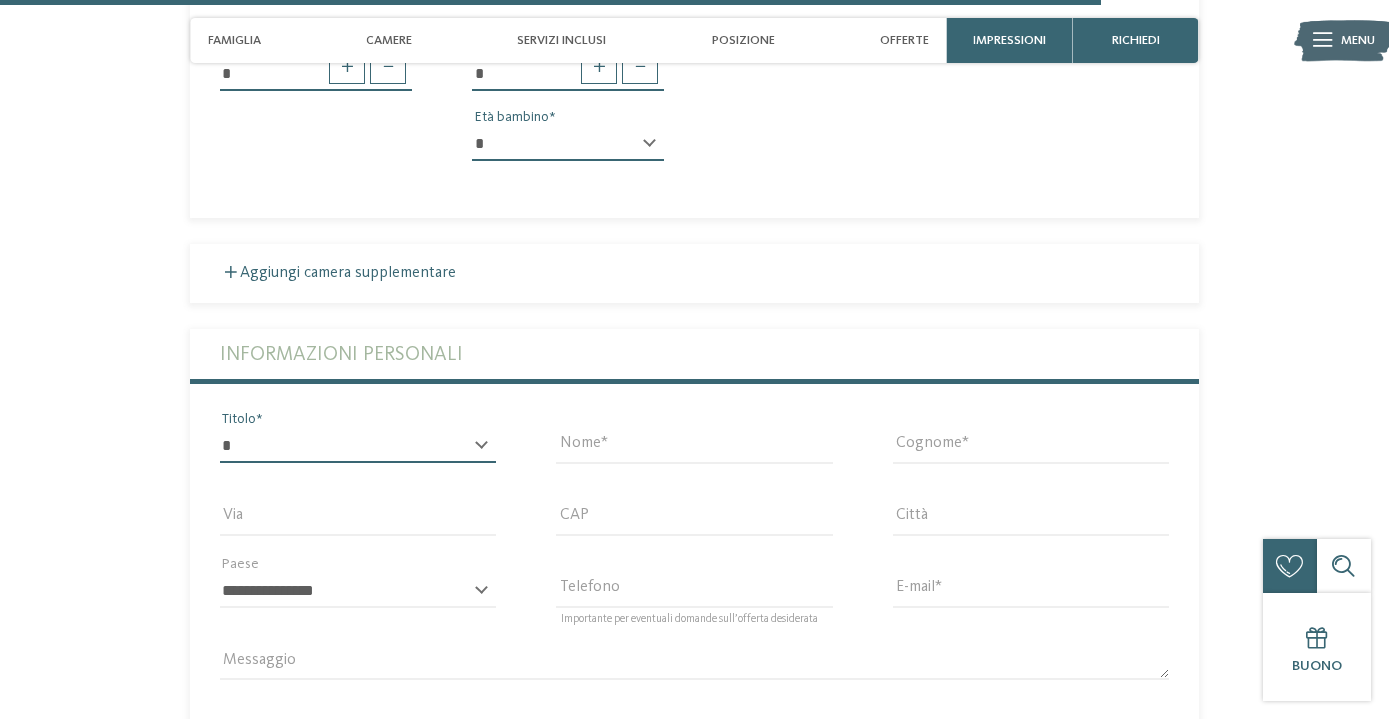 select on "*" 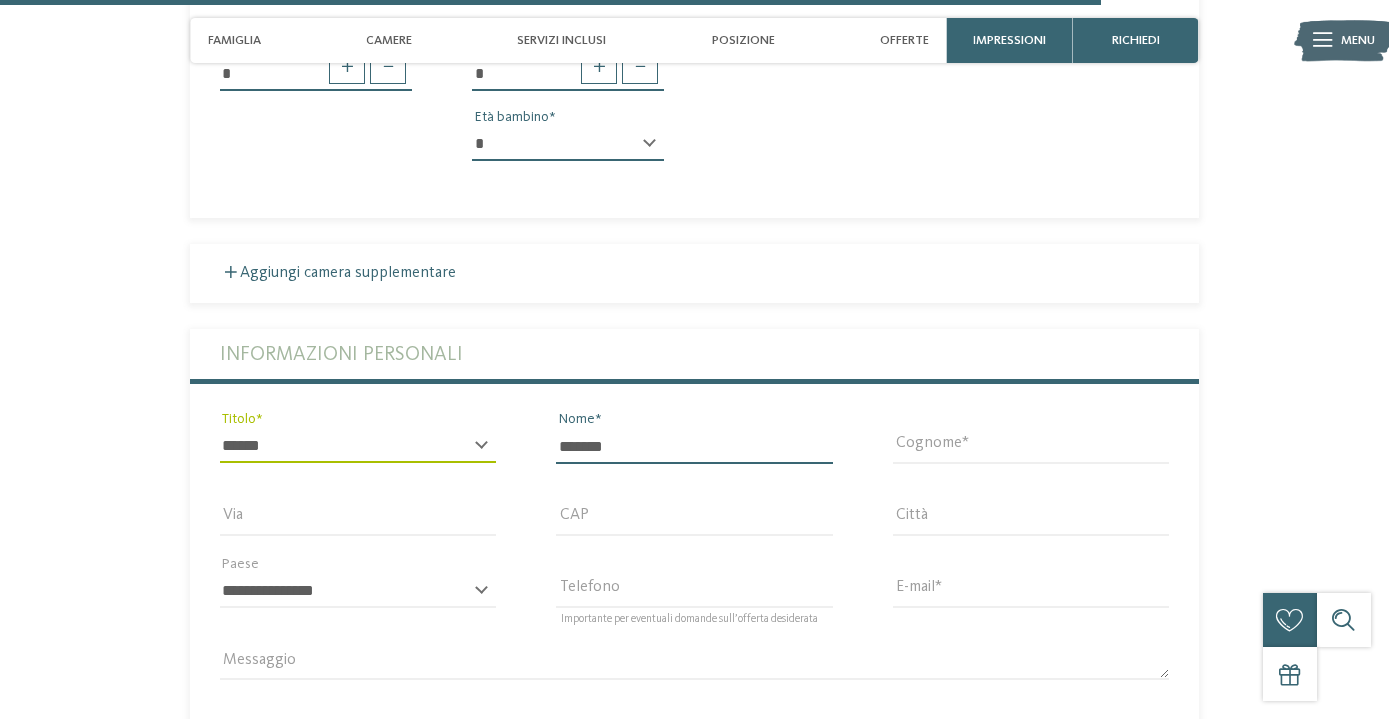 type on "*******" 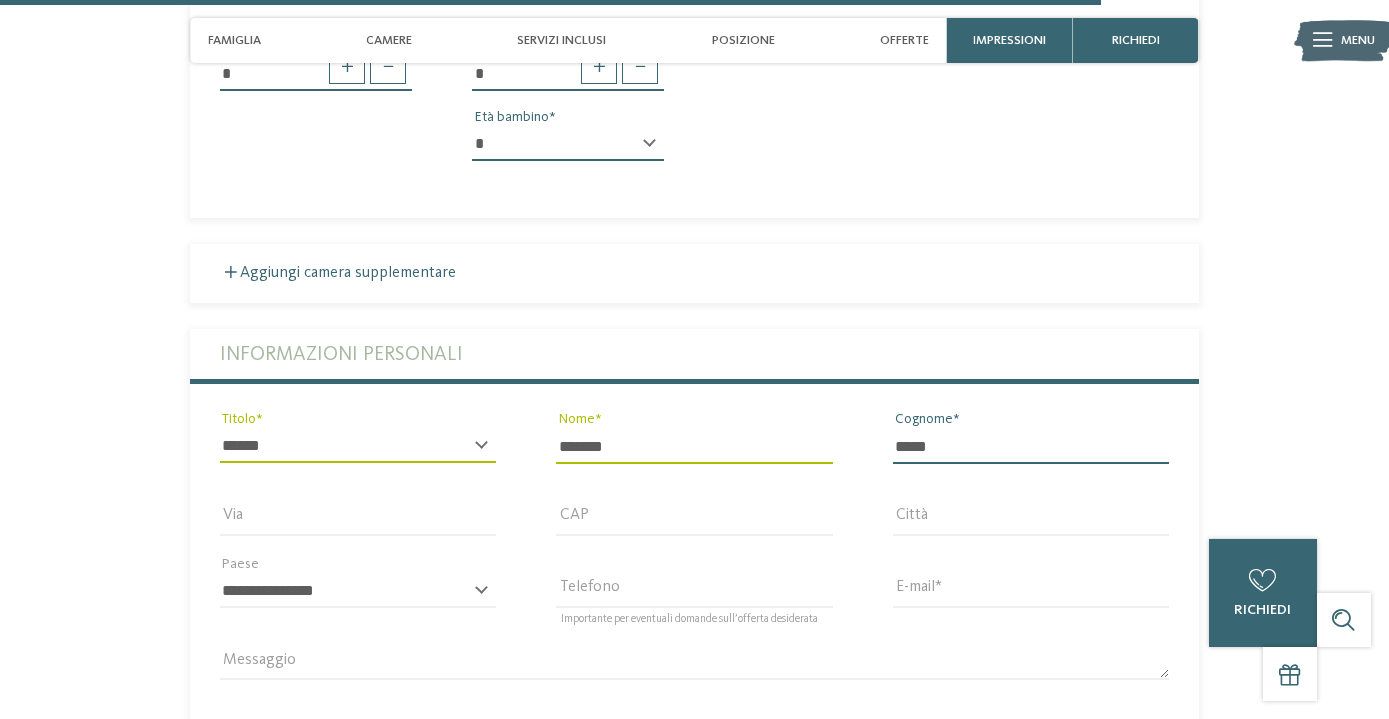 type on "*****" 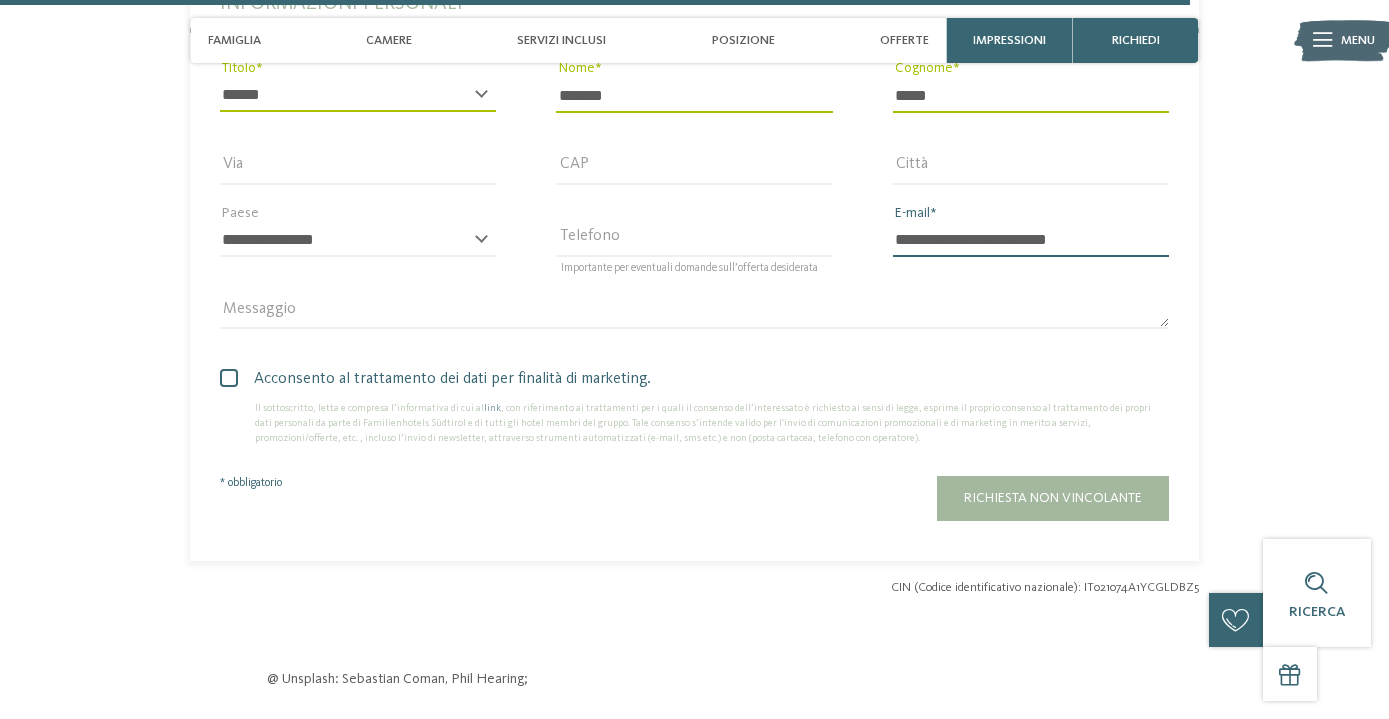 scroll, scrollTop: 5092, scrollLeft: 0, axis: vertical 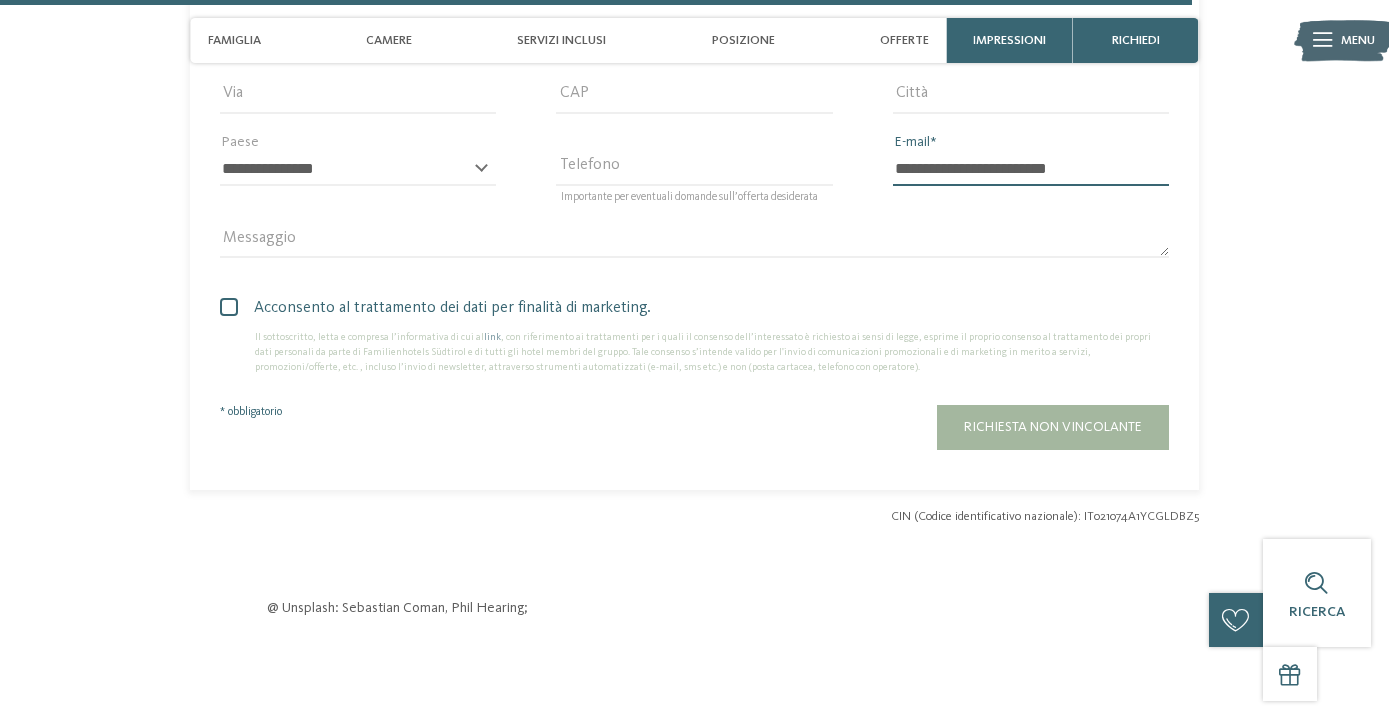 type on "**********" 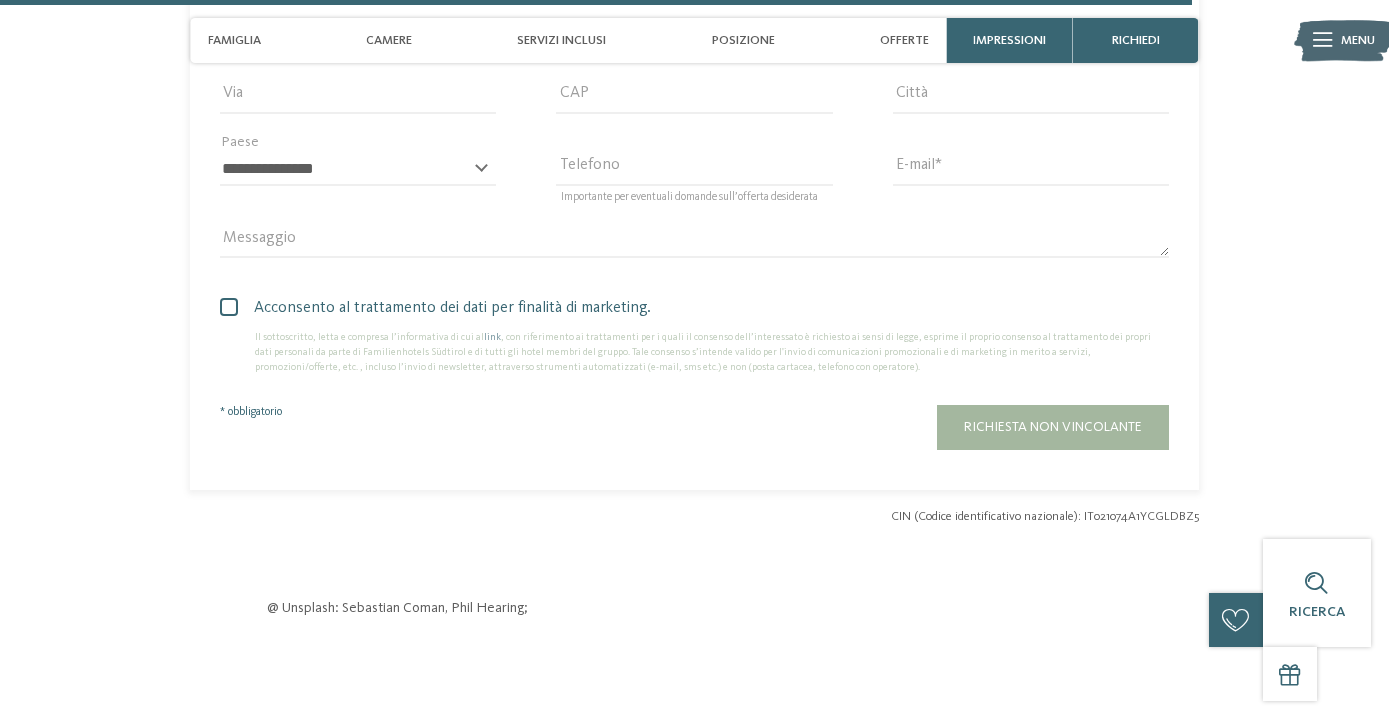 click at bounding box center [229, 307] 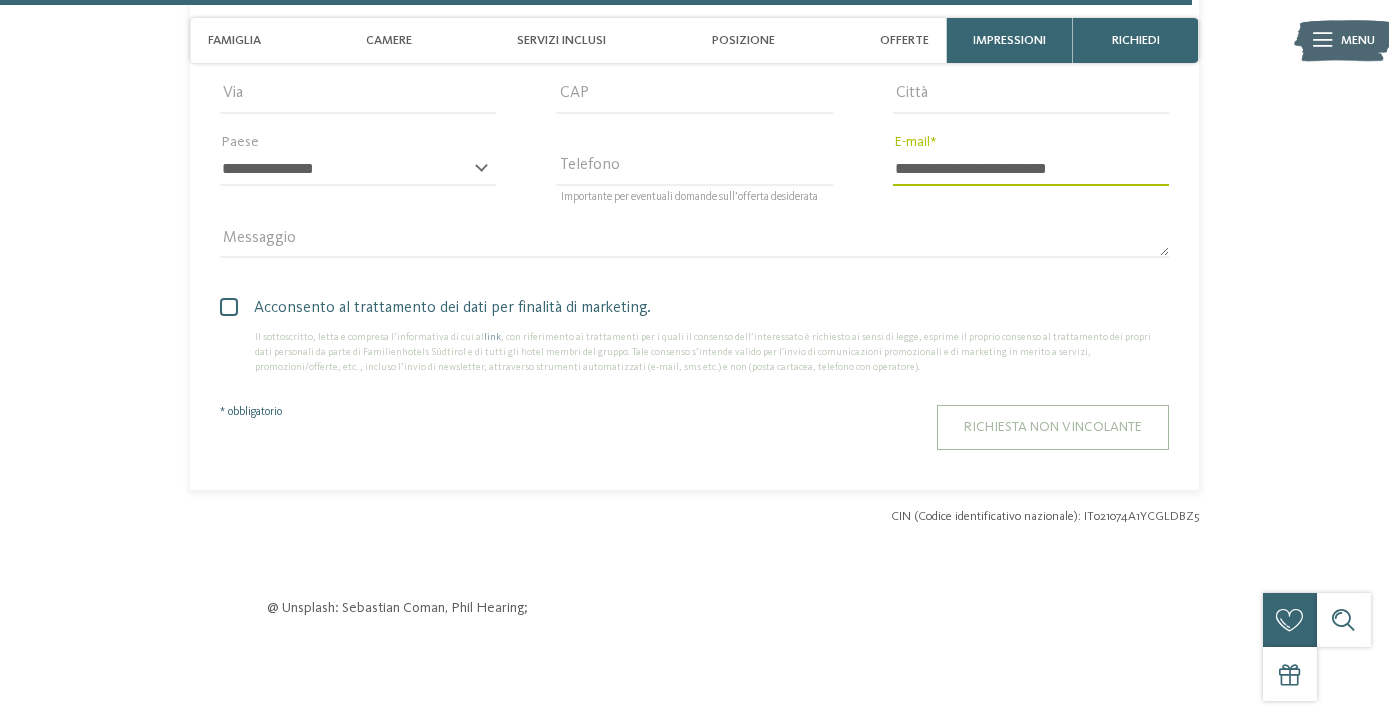 click on "Richiesta non vincolante" at bounding box center (1053, 427) 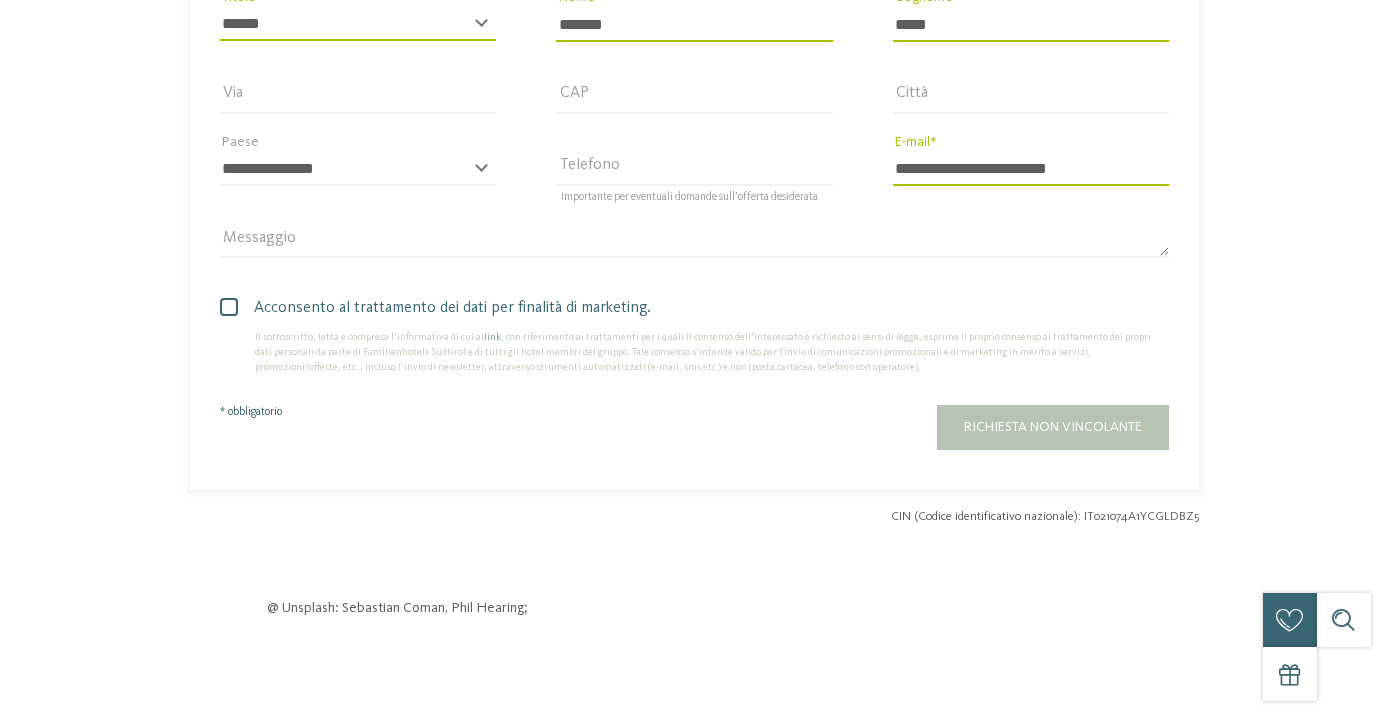 scroll, scrollTop: 0, scrollLeft: 0, axis: both 